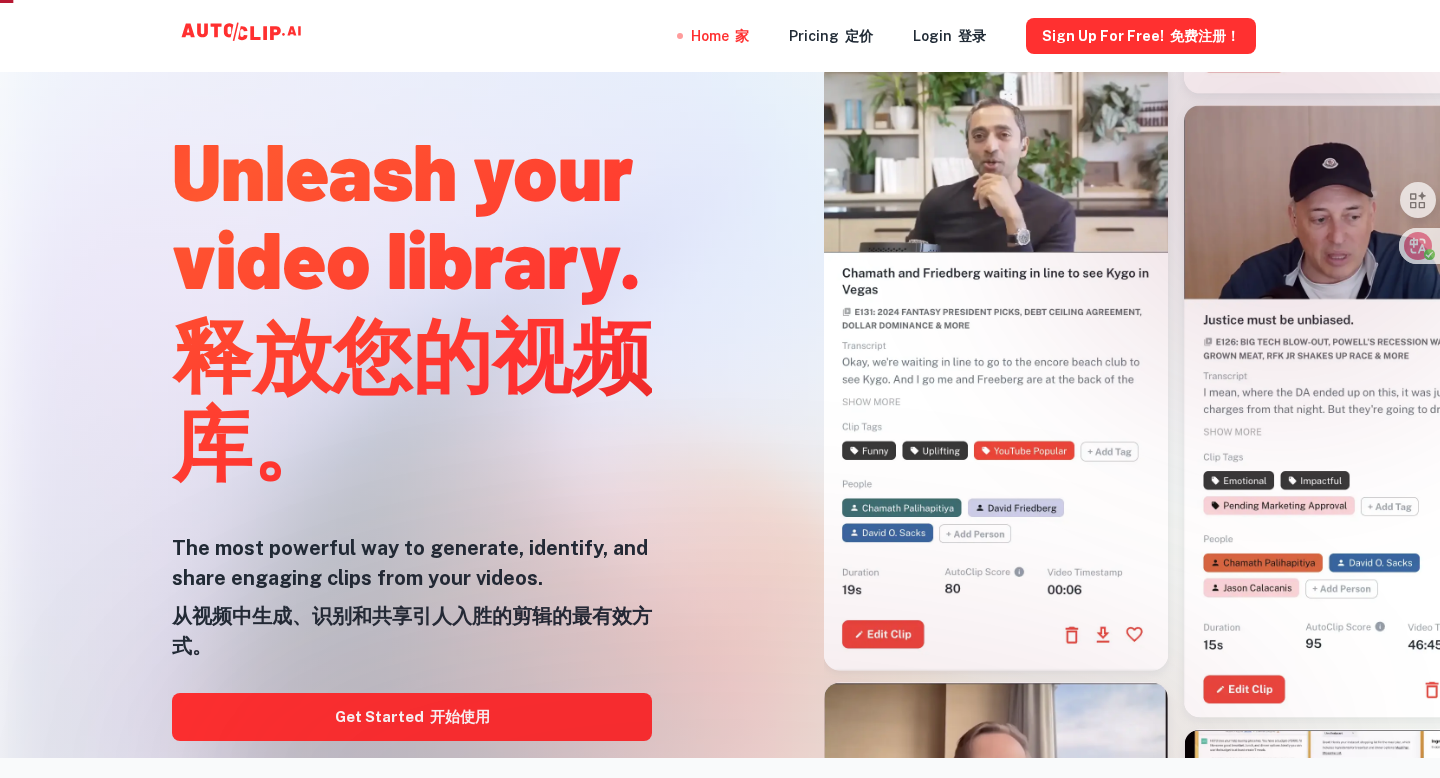 scroll, scrollTop: 43, scrollLeft: 0, axis: vertical 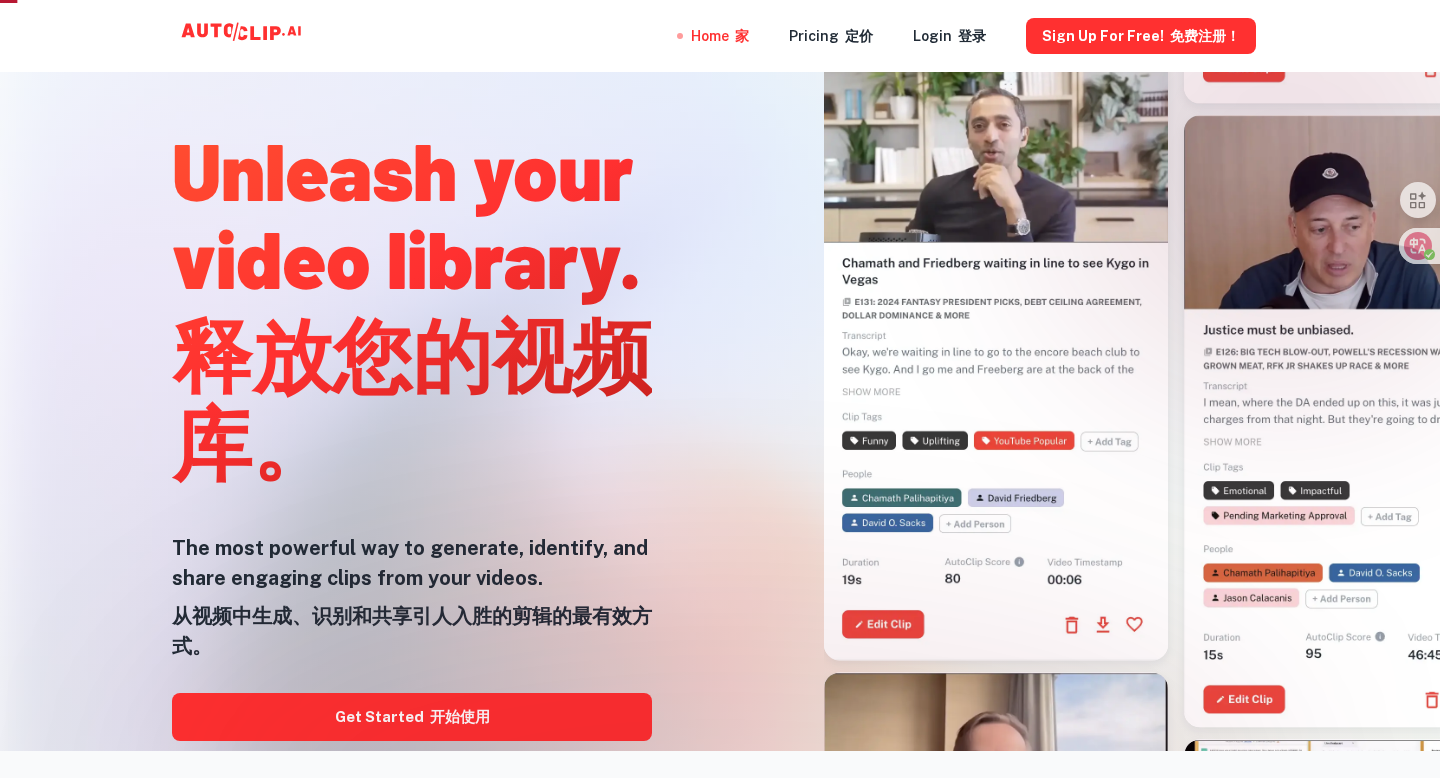click at bounding box center [720, 778] 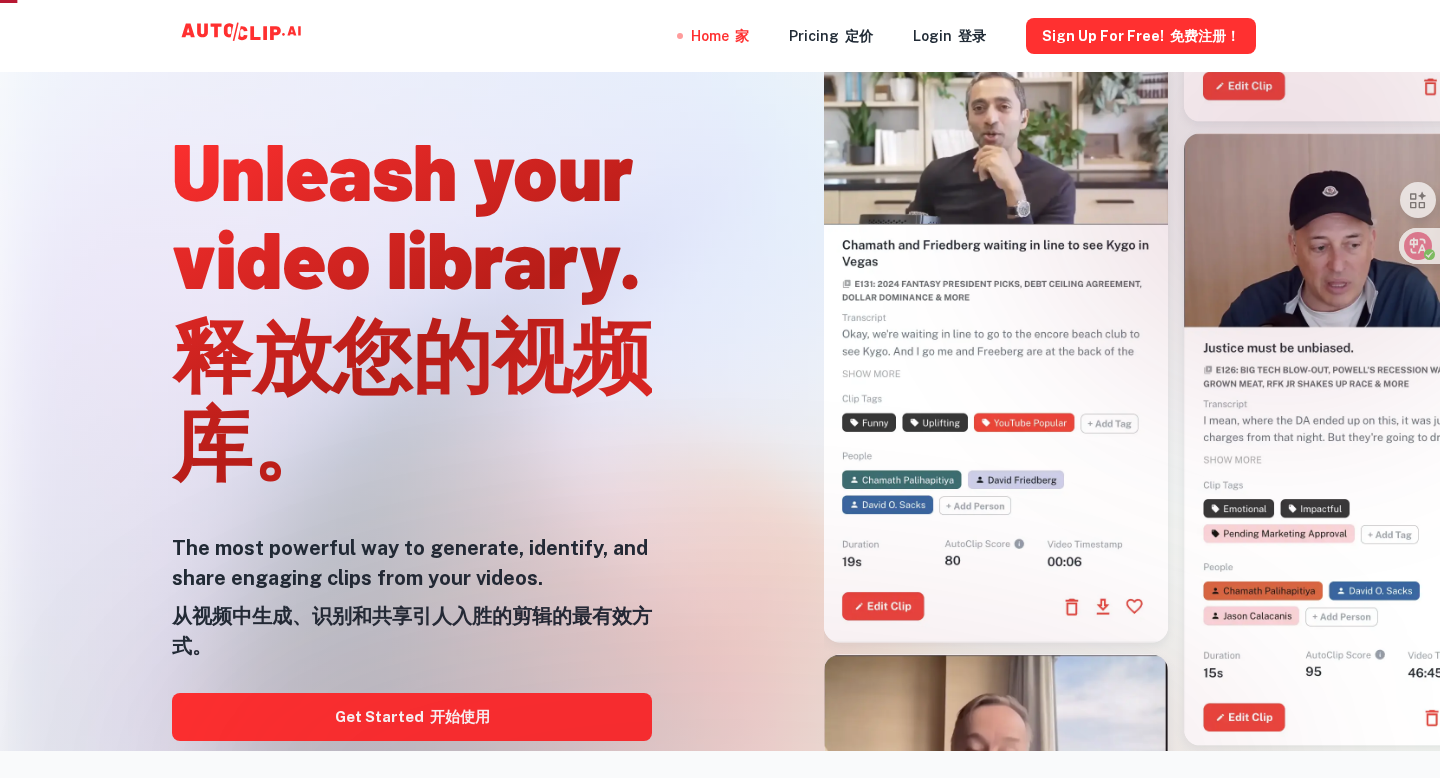 click at bounding box center [720, 778] 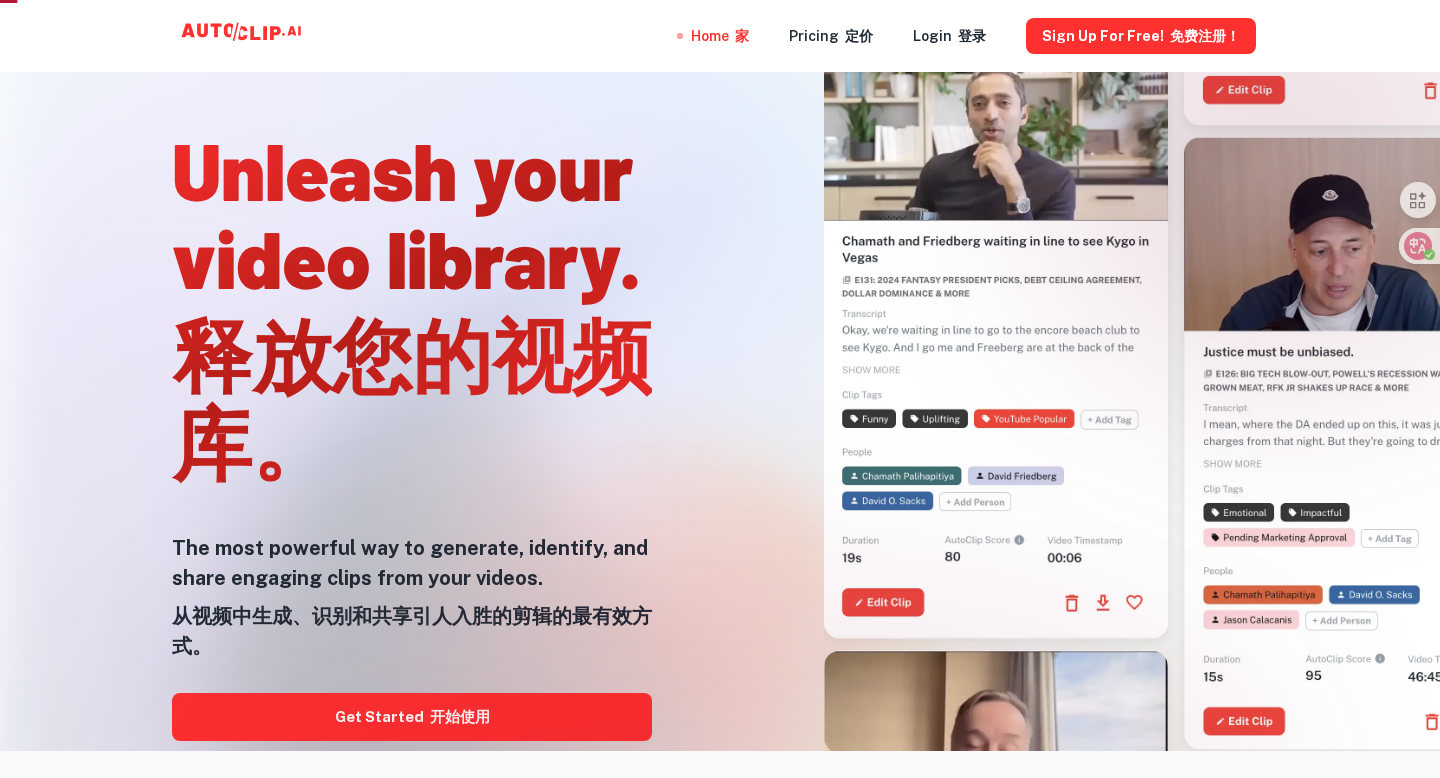 click at bounding box center (720, 778) 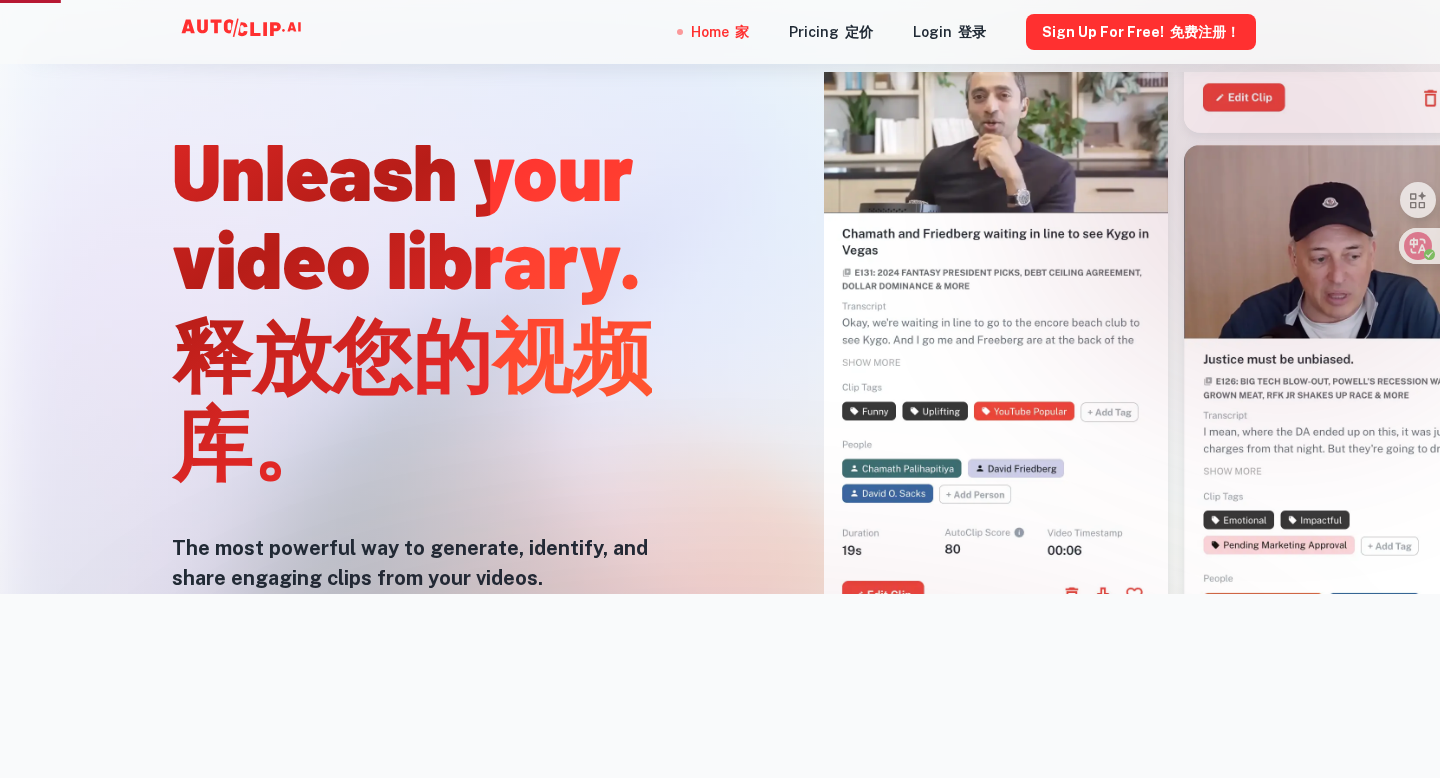 scroll, scrollTop: 201, scrollLeft: 0, axis: vertical 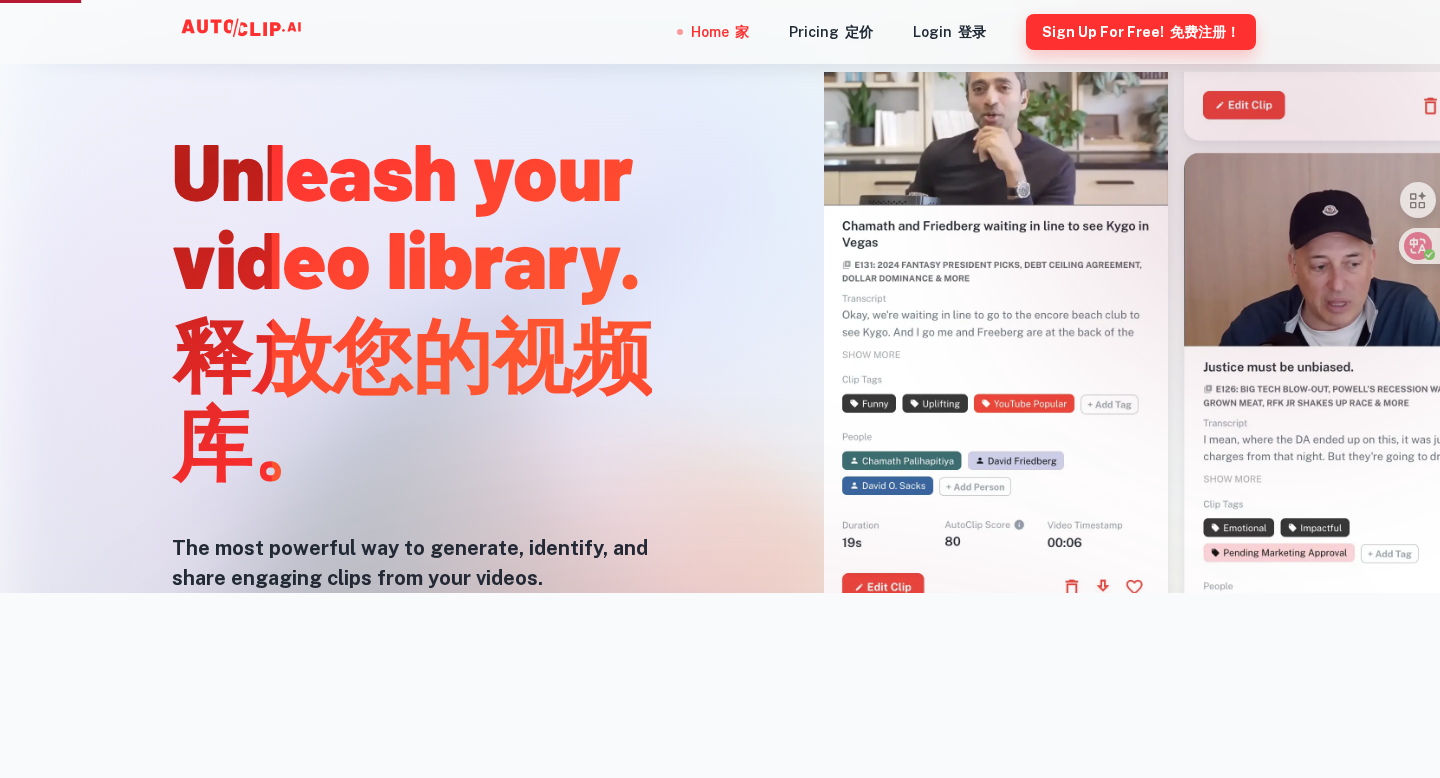 click on "Sign Up for free!    免费注册！" at bounding box center (1141, 32) 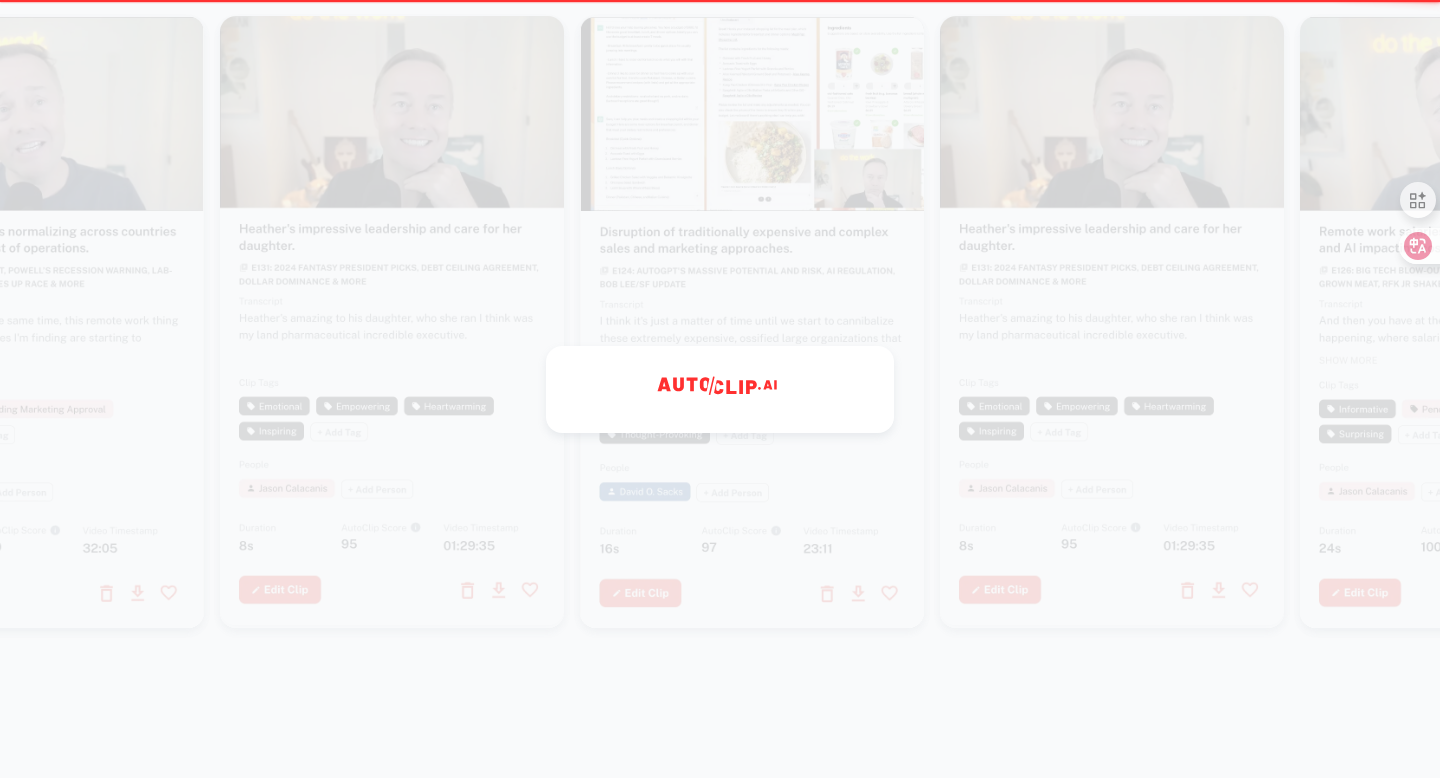 scroll, scrollTop: 0, scrollLeft: 0, axis: both 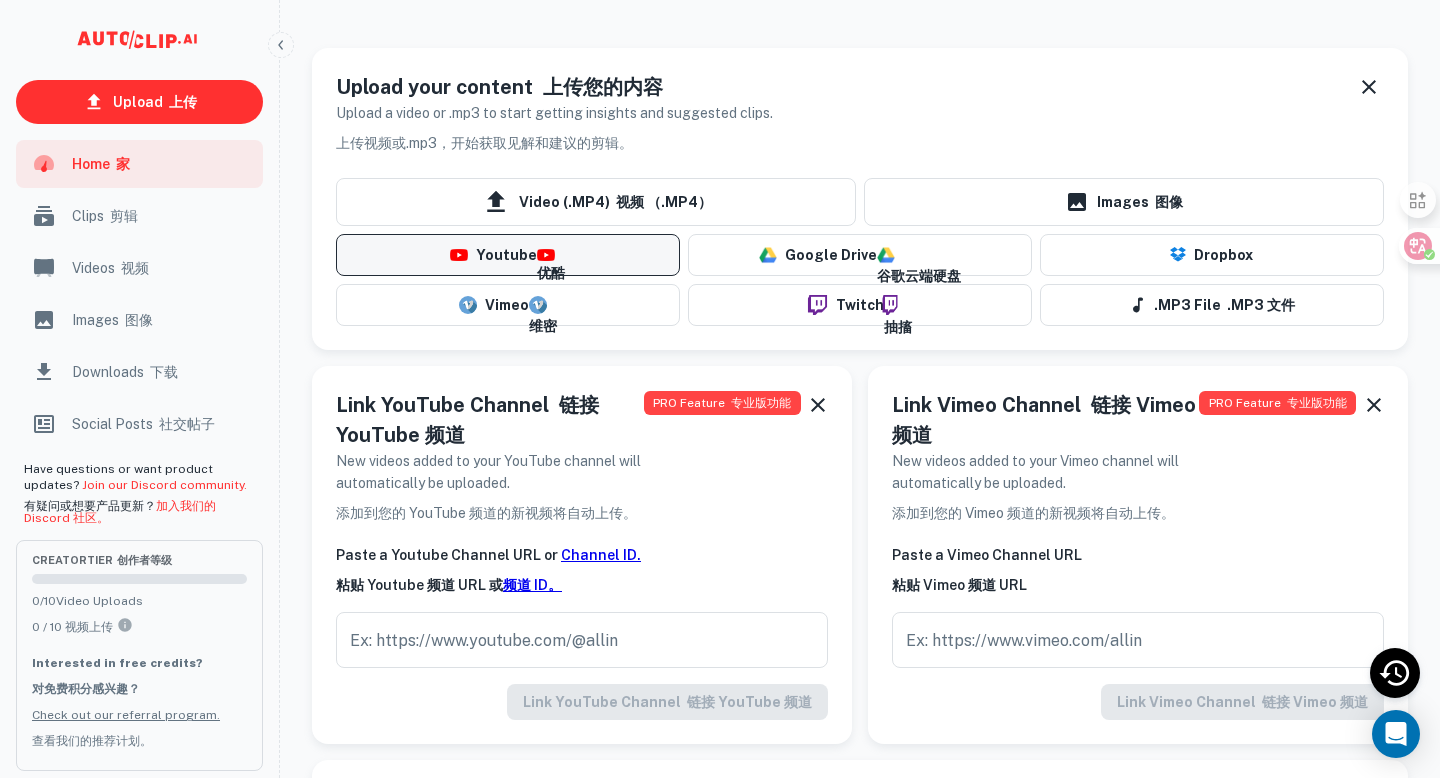 click on "Youtube       优酷" at bounding box center [508, 255] 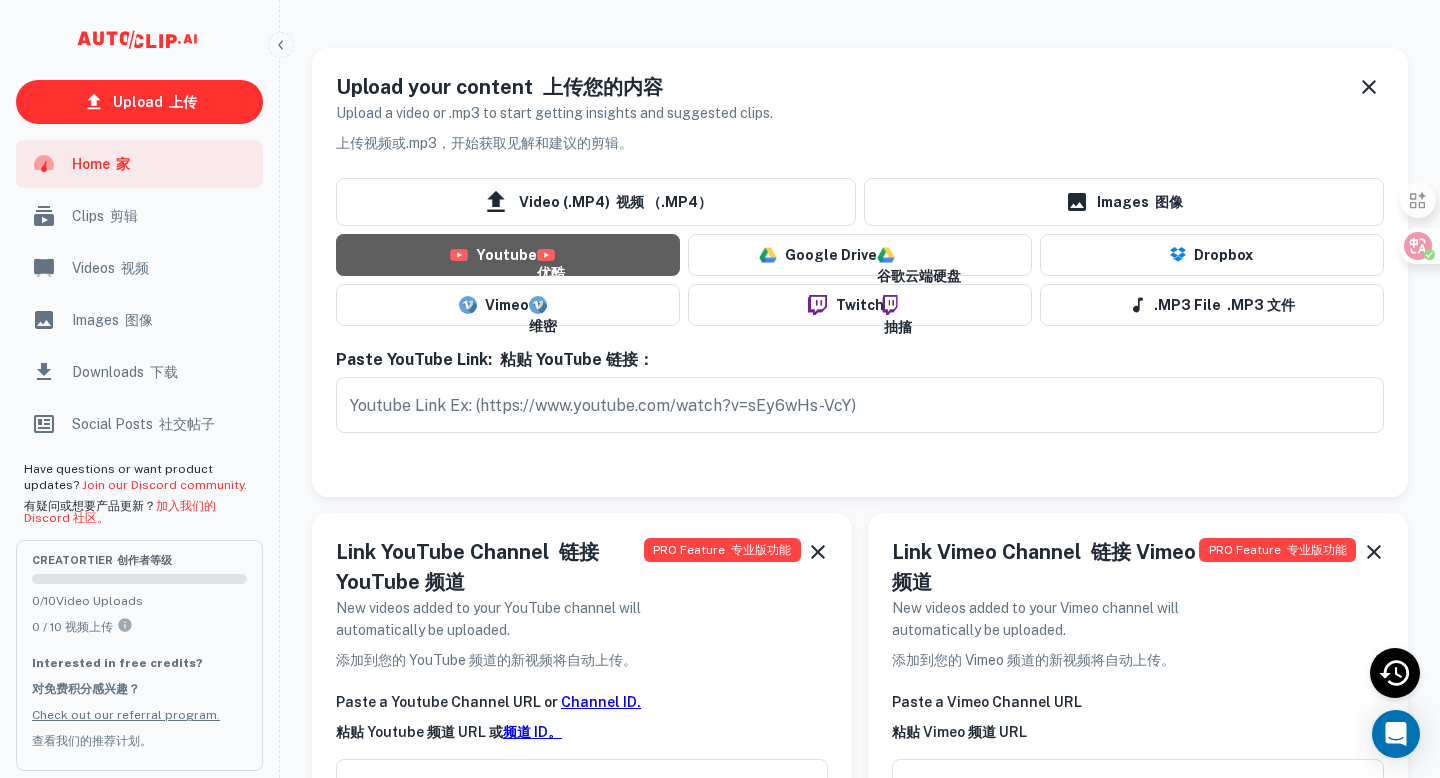 click on "Youtube       优酷" at bounding box center [508, 255] 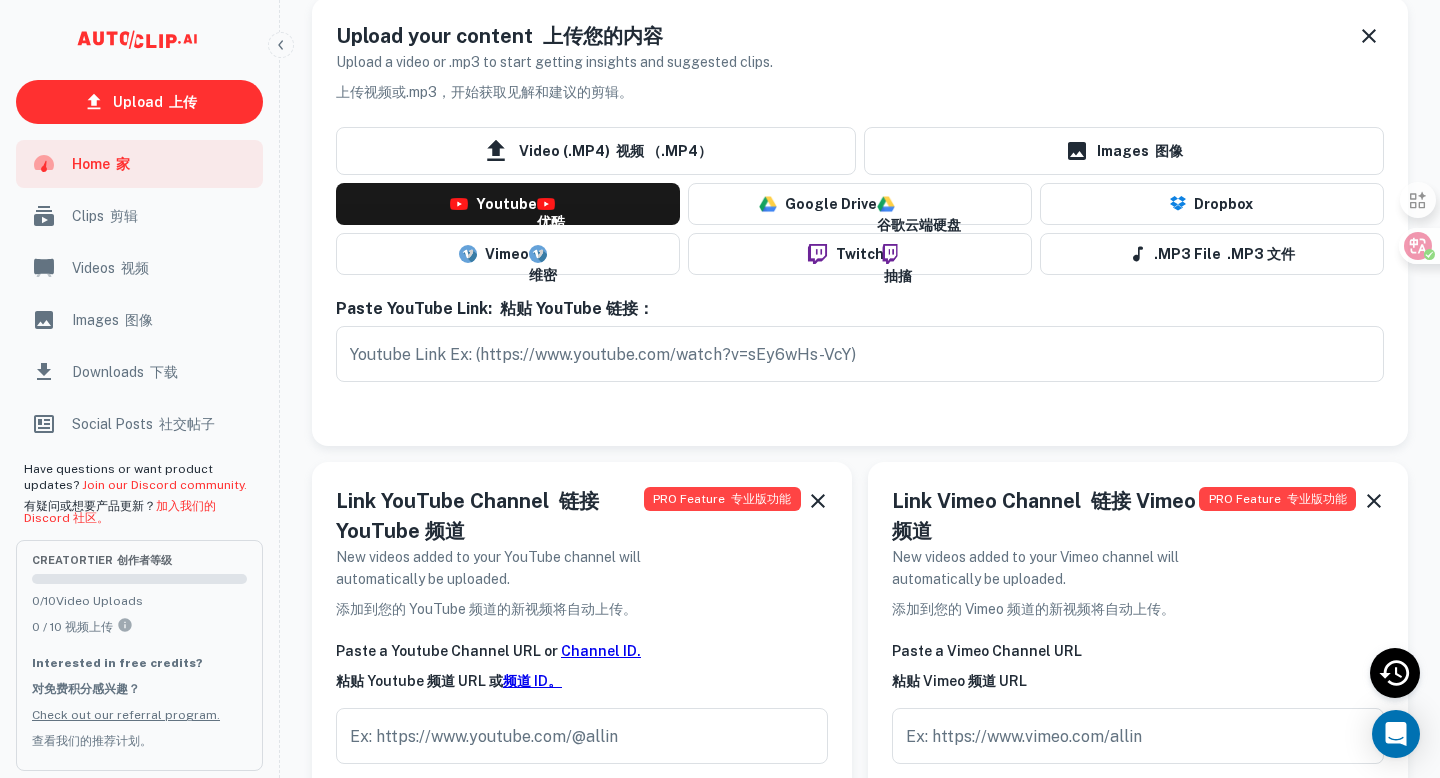 scroll, scrollTop: 78, scrollLeft: 0, axis: vertical 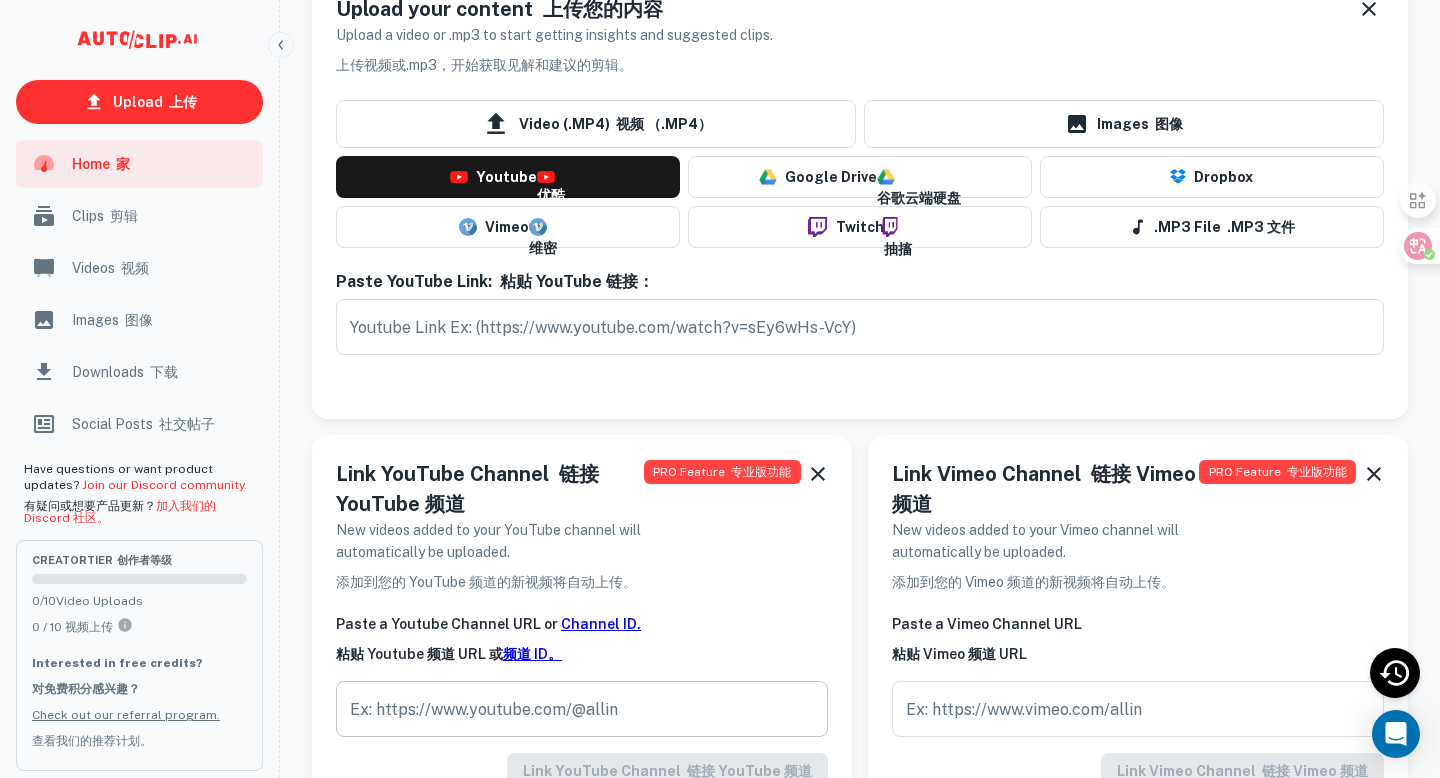 click at bounding box center [582, 709] 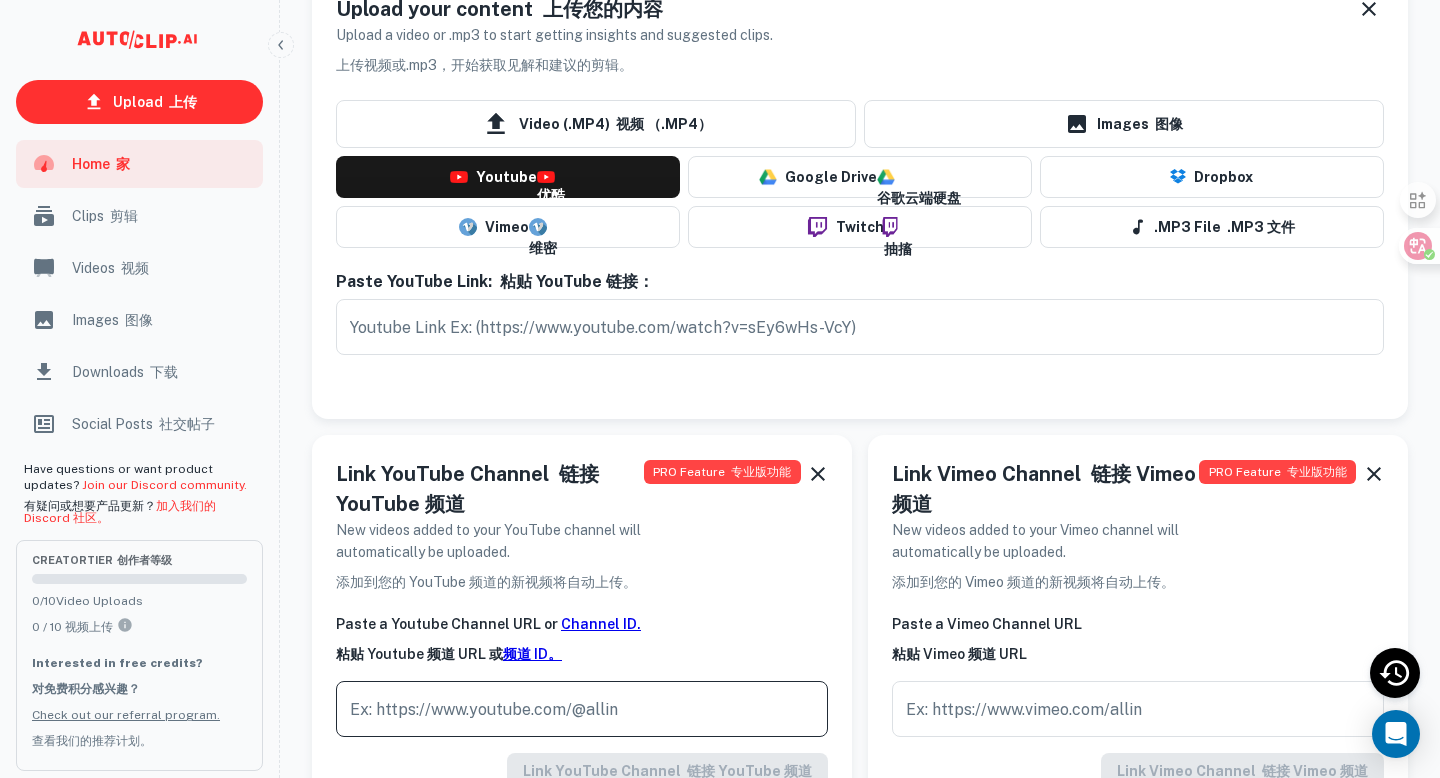 paste on "https://www.youtube.com/watch?v=upM1NwnAEZc&t=3s&ab_channel=%E5%82%B3%E6%89%BF%E8%88%87%E6%9C%AA%E4%BE%86%E8%AE%80%E6%9B%B8%E6%9C%83" 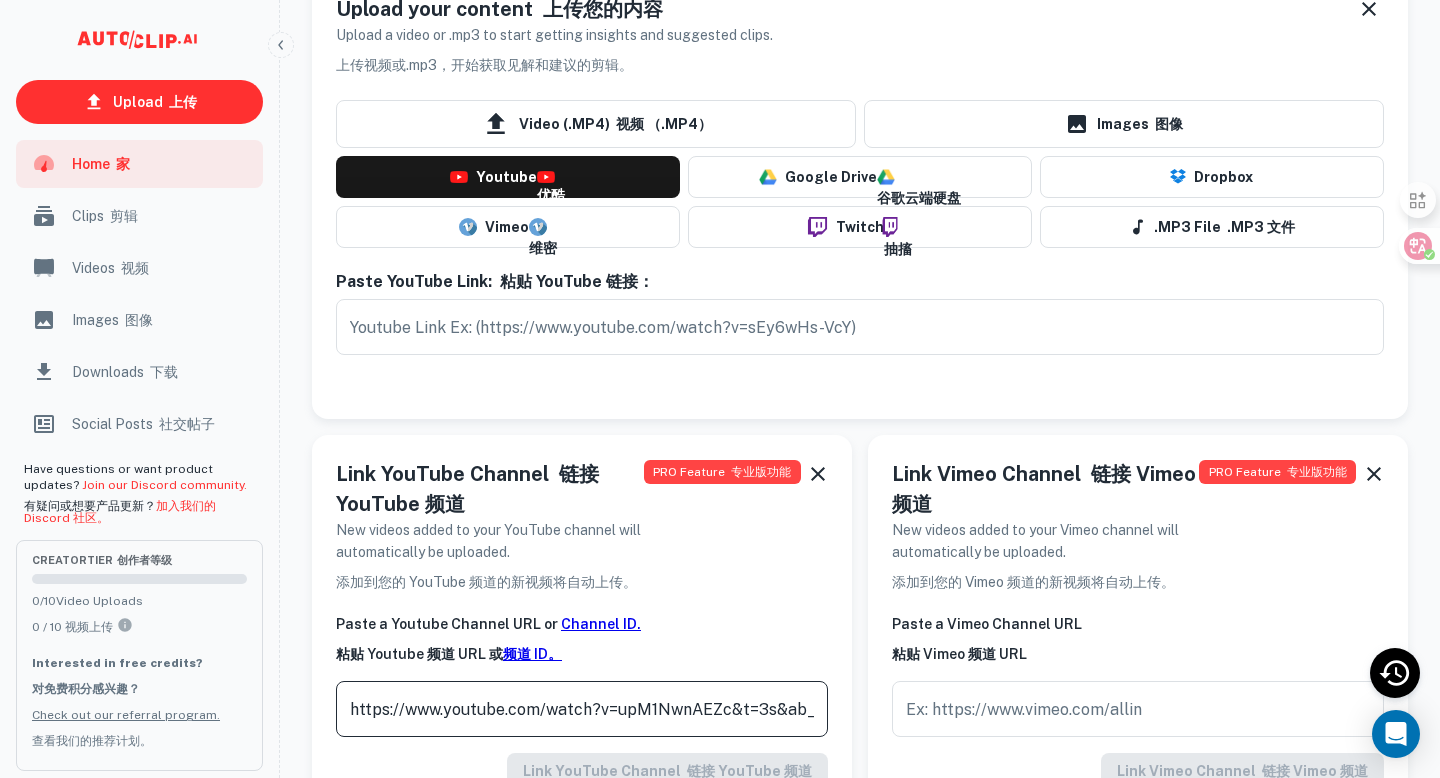 scroll, scrollTop: 0, scrollLeft: 903, axis: horizontal 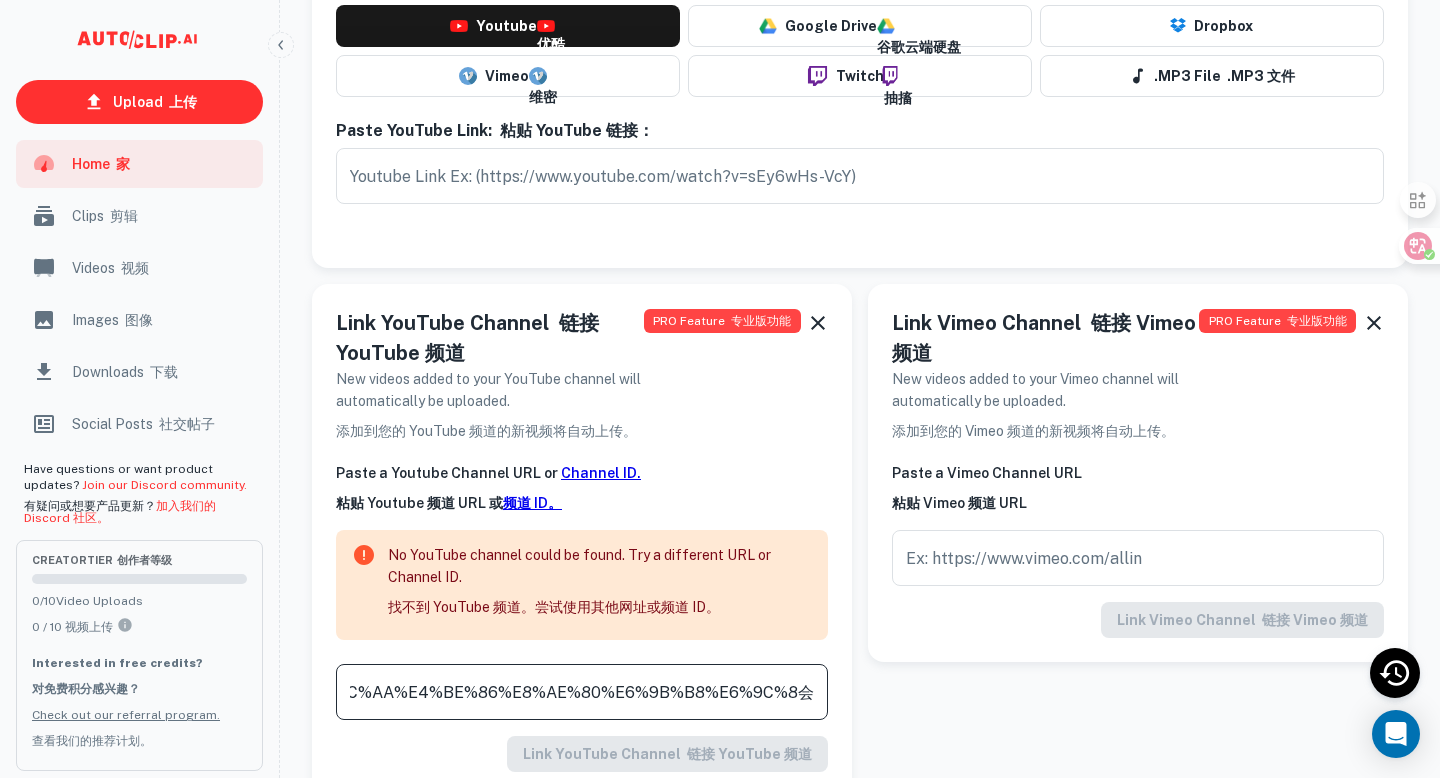 type on "https://www.youtube.com/watch?v=upM1NwnAEZc&t=3s&ab_channel=%E5%82%B3%E6%89%BF%E8%88%87%E6%9C%AA%E4%BE%86%E8%AE%80%E6%9B%B8%E6%9C%8" 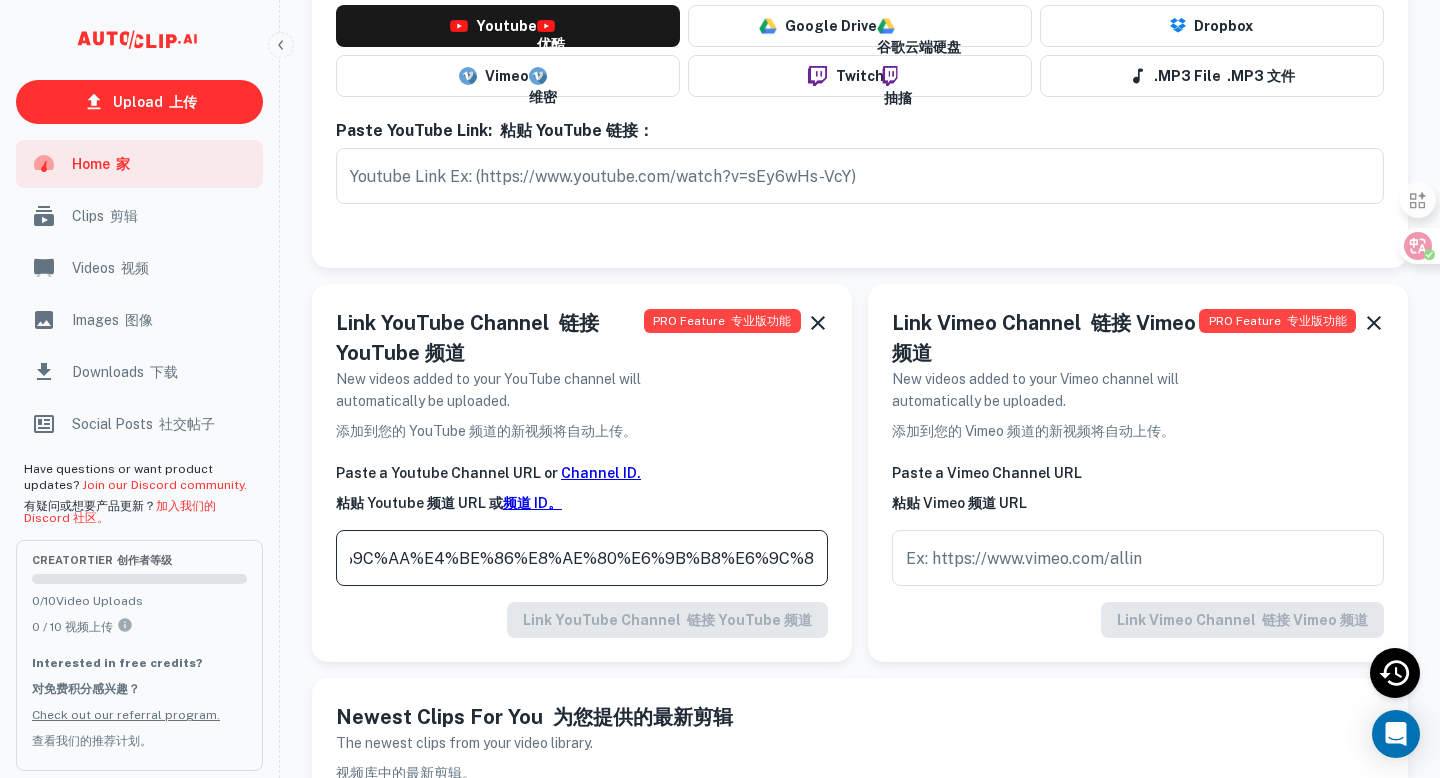 scroll, scrollTop: 0, scrollLeft: 893, axis: horizontal 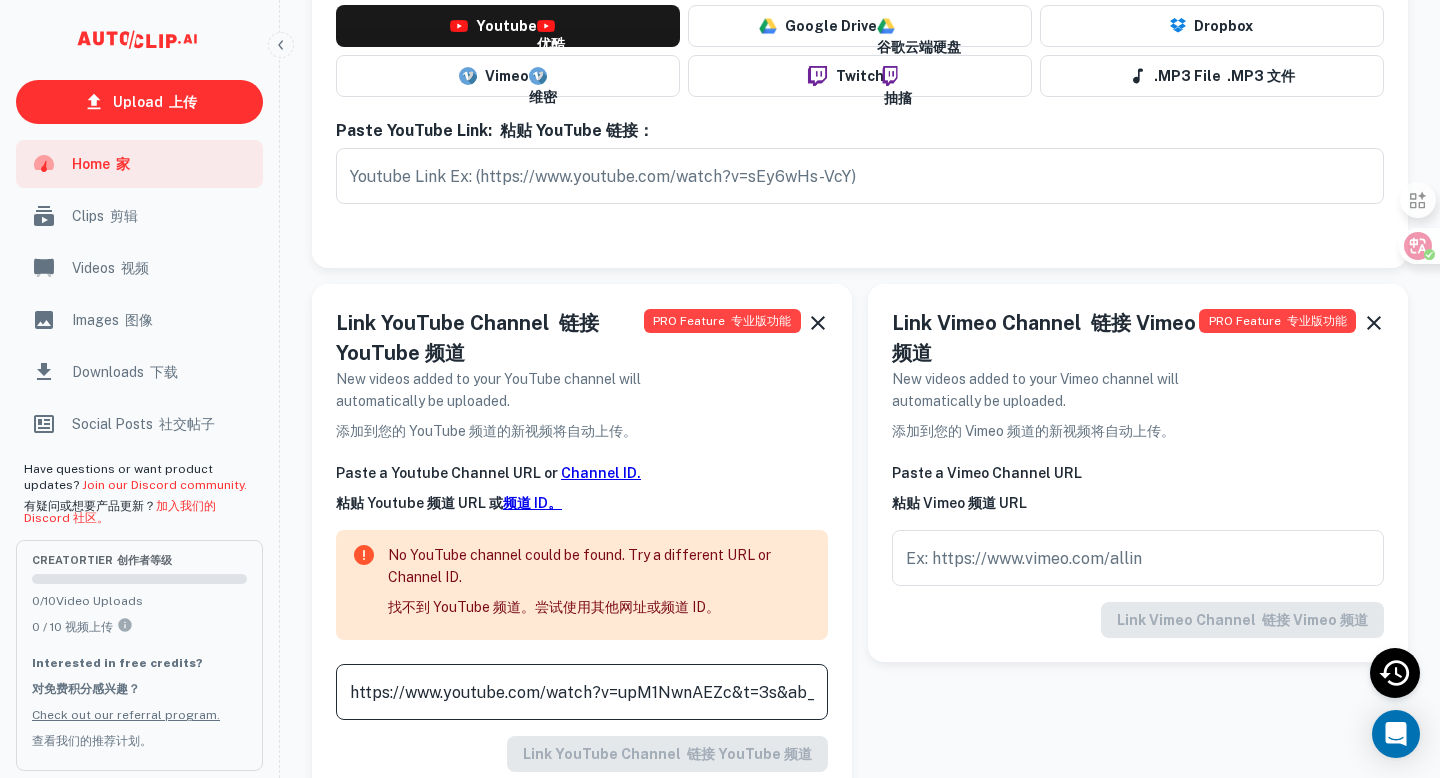 drag, startPoint x: 818, startPoint y: 560, endPoint x: 295, endPoint y: 552, distance: 523.06116 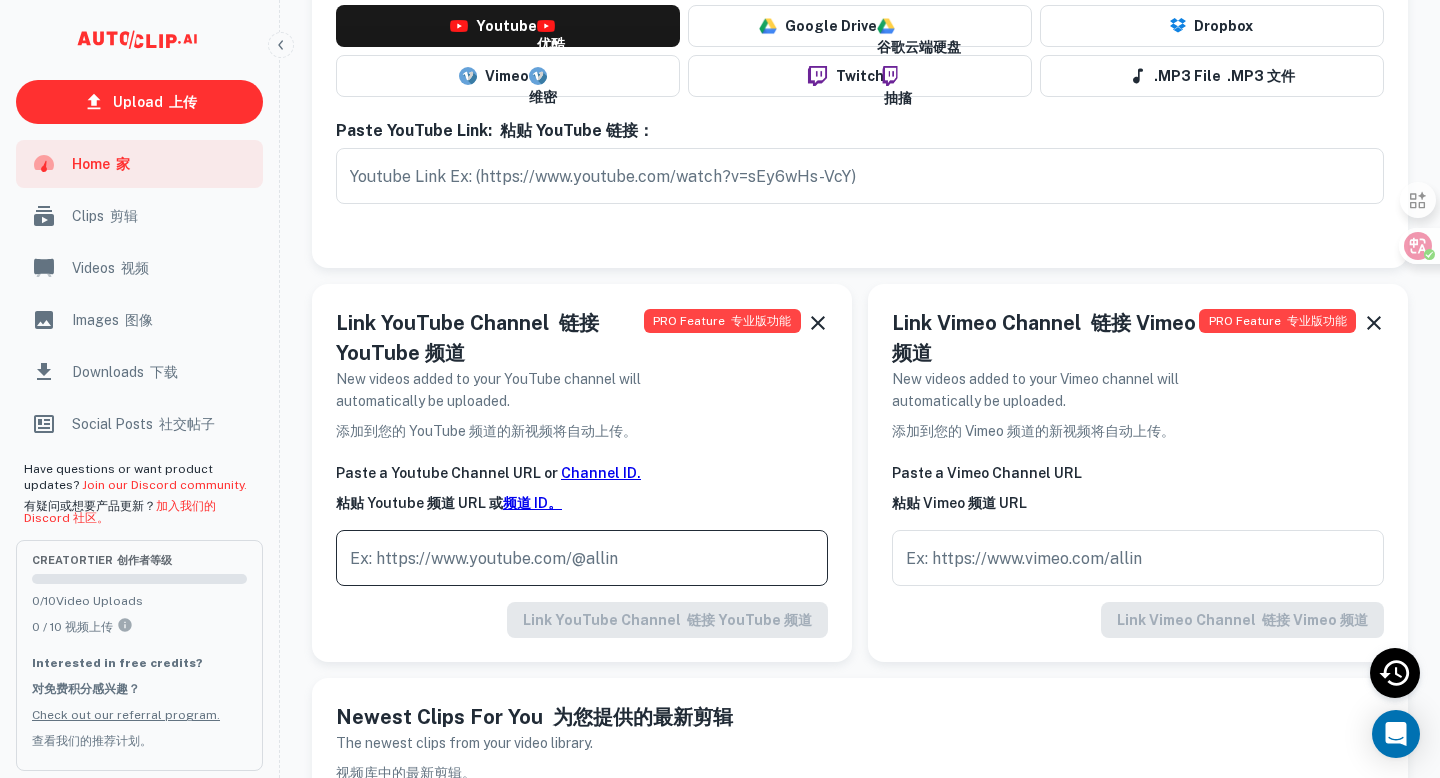 click at bounding box center [582, 558] 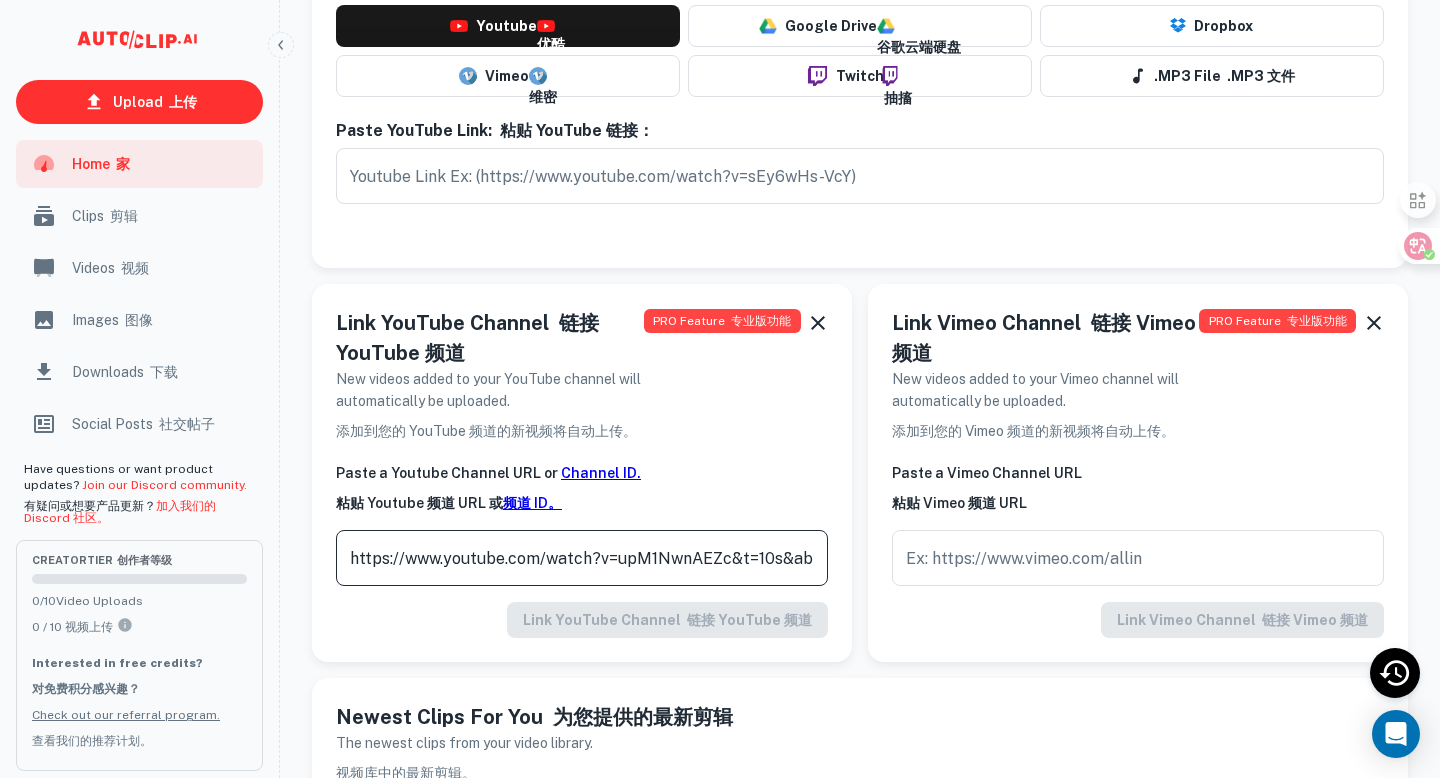scroll, scrollTop: 0, scrollLeft: 909, axis: horizontal 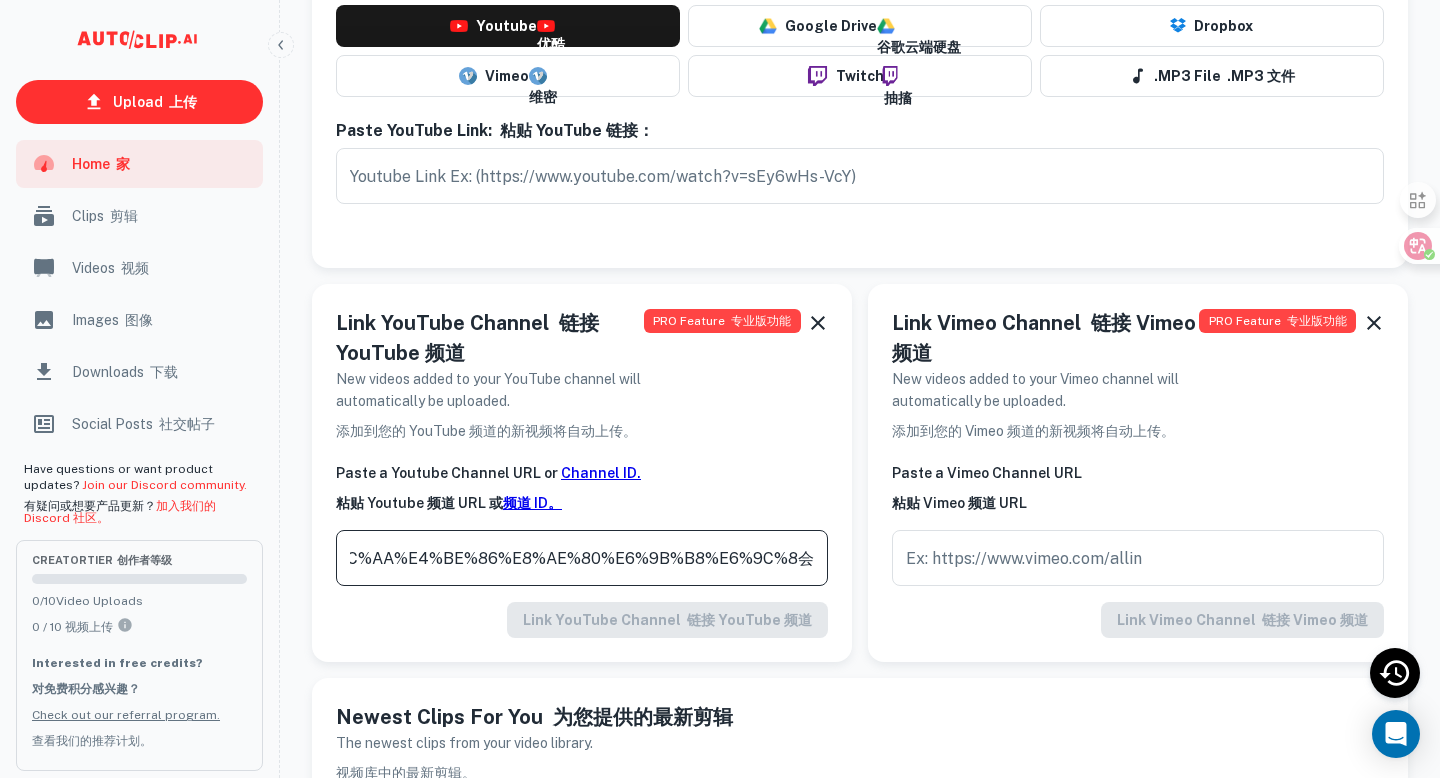 type on "https://www.youtube.com/watch?v=upM1NwnAEZc&t=10s&ab_channel=%E5%82%B3%E6%89%BF%E8%88%87%E6%9C%AA%E4%BE%86%E8%AE%80%E6%9B%B8%E6%9C%83" 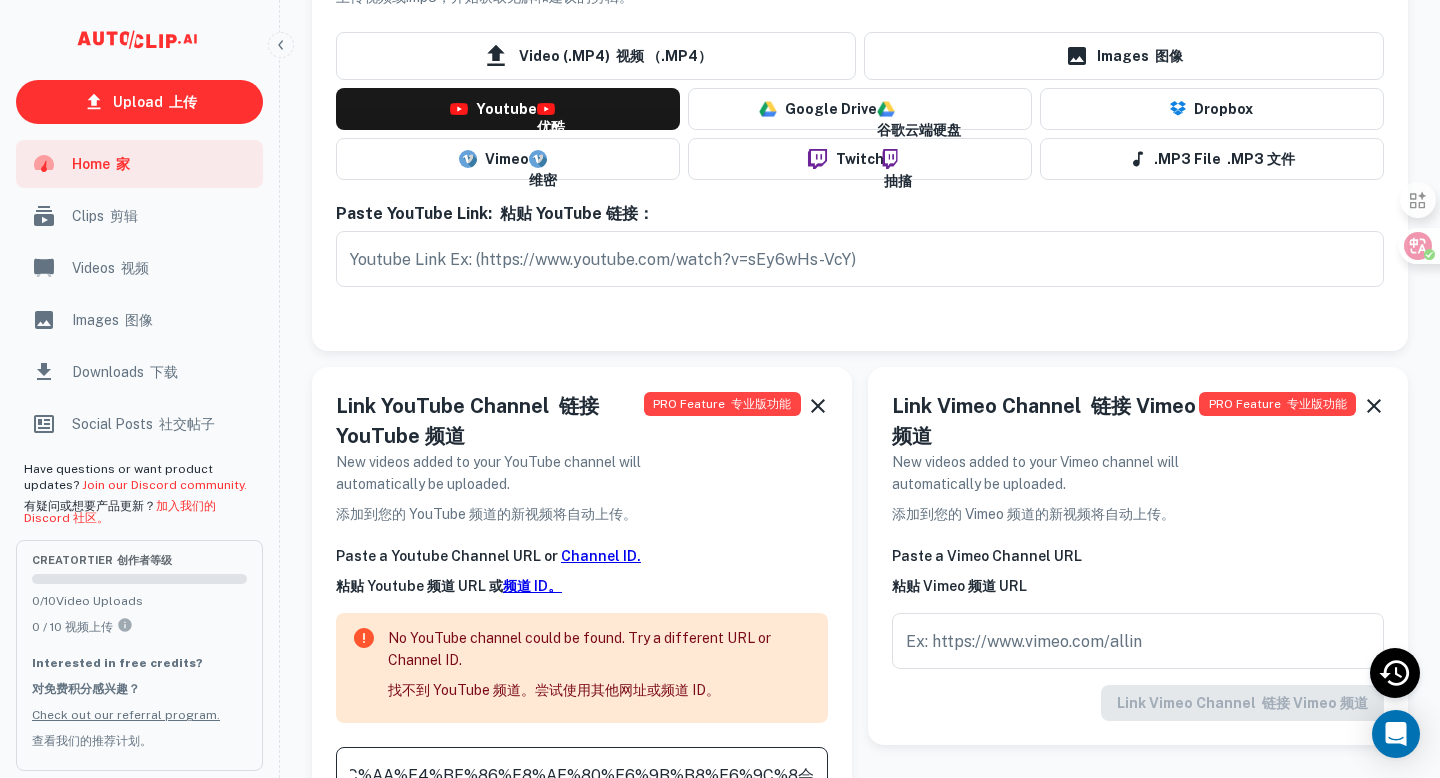 scroll, scrollTop: 126, scrollLeft: 0, axis: vertical 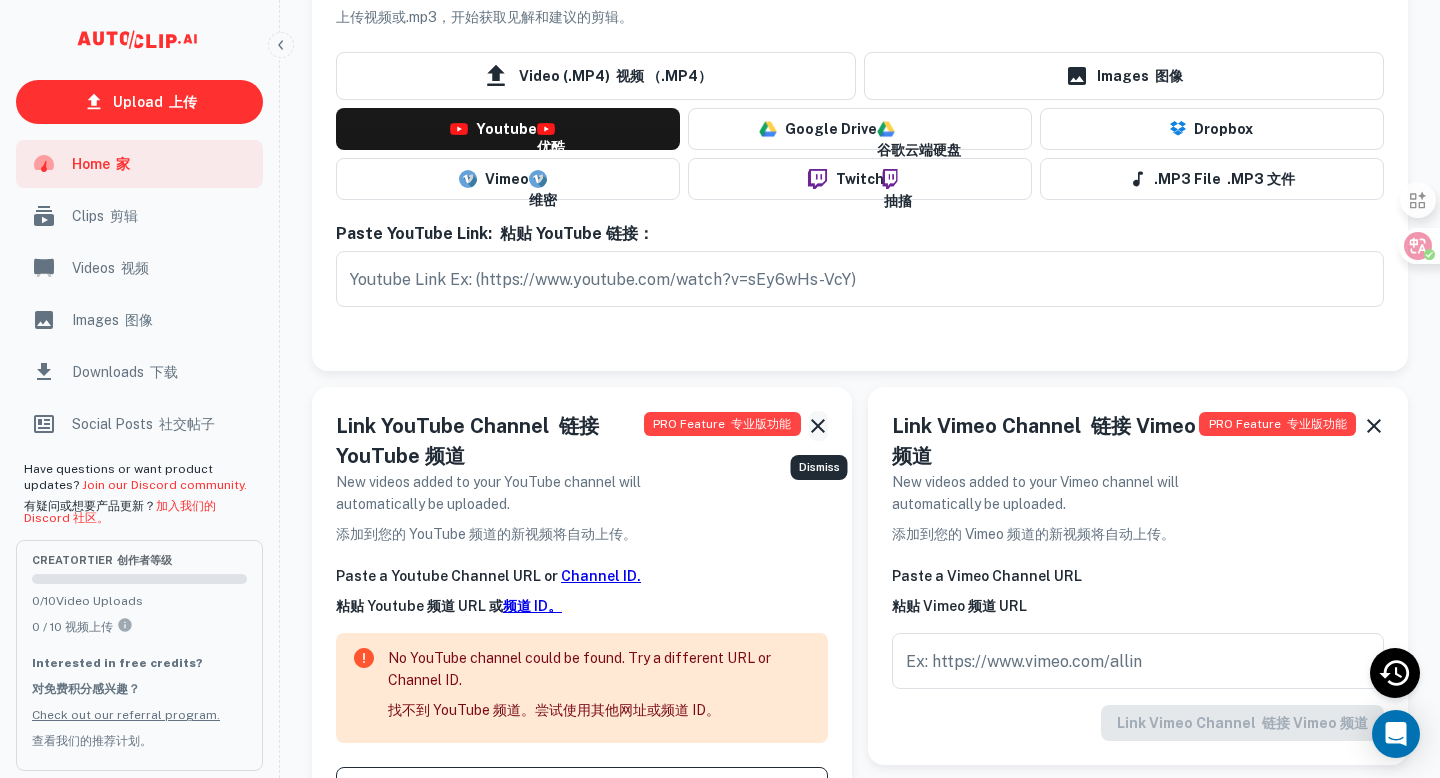 click 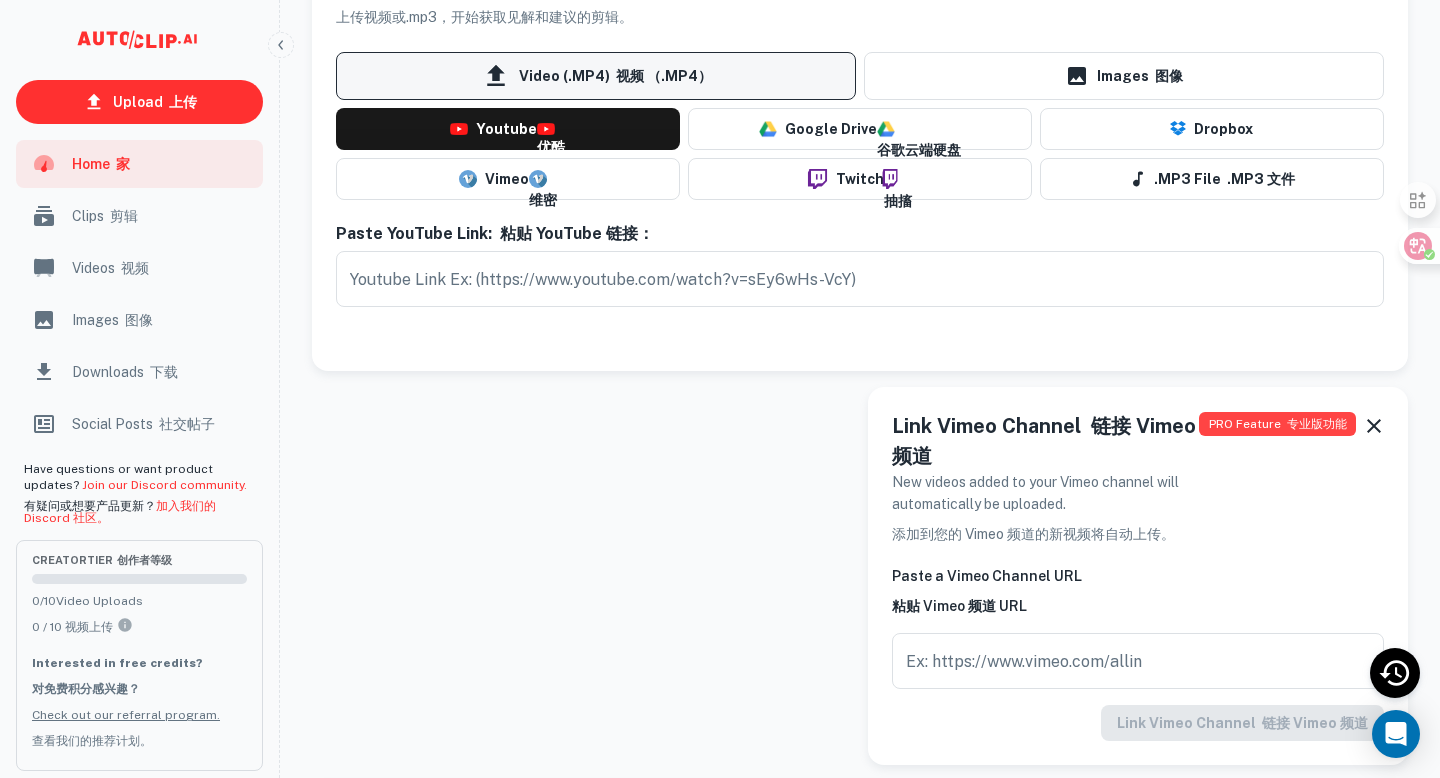 click on "视频 （.MP4）" at bounding box center [664, 76] 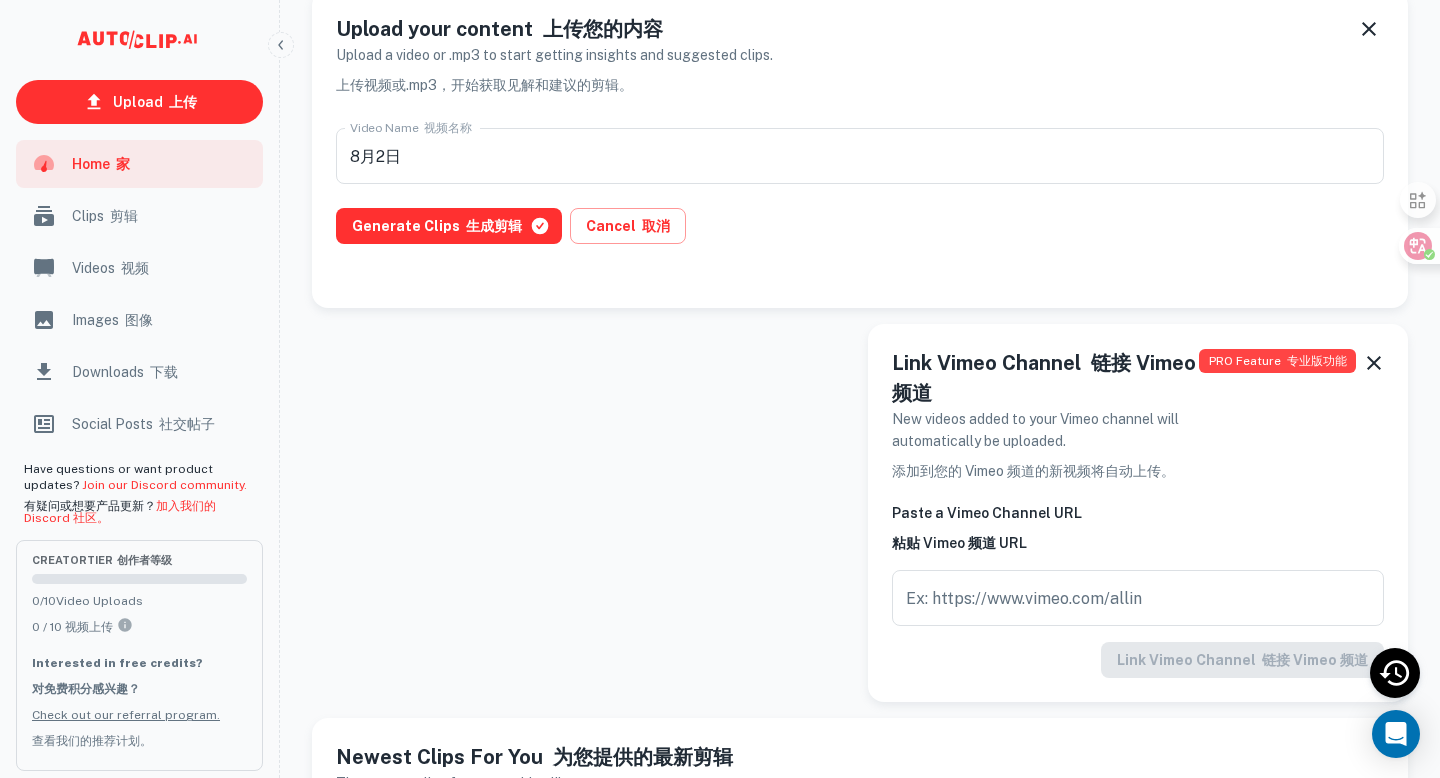 scroll, scrollTop: 43, scrollLeft: 0, axis: vertical 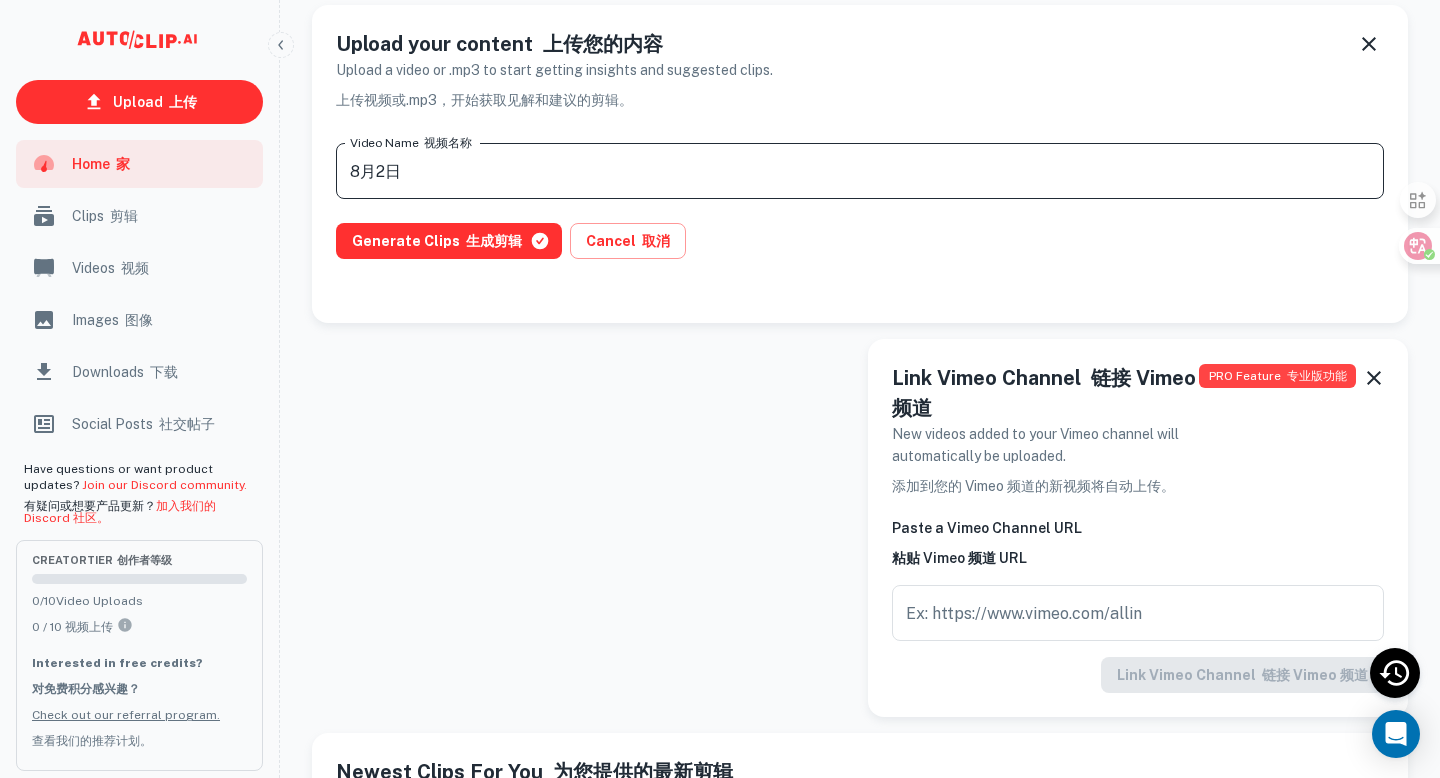 click on "8月2日" at bounding box center [860, 171] 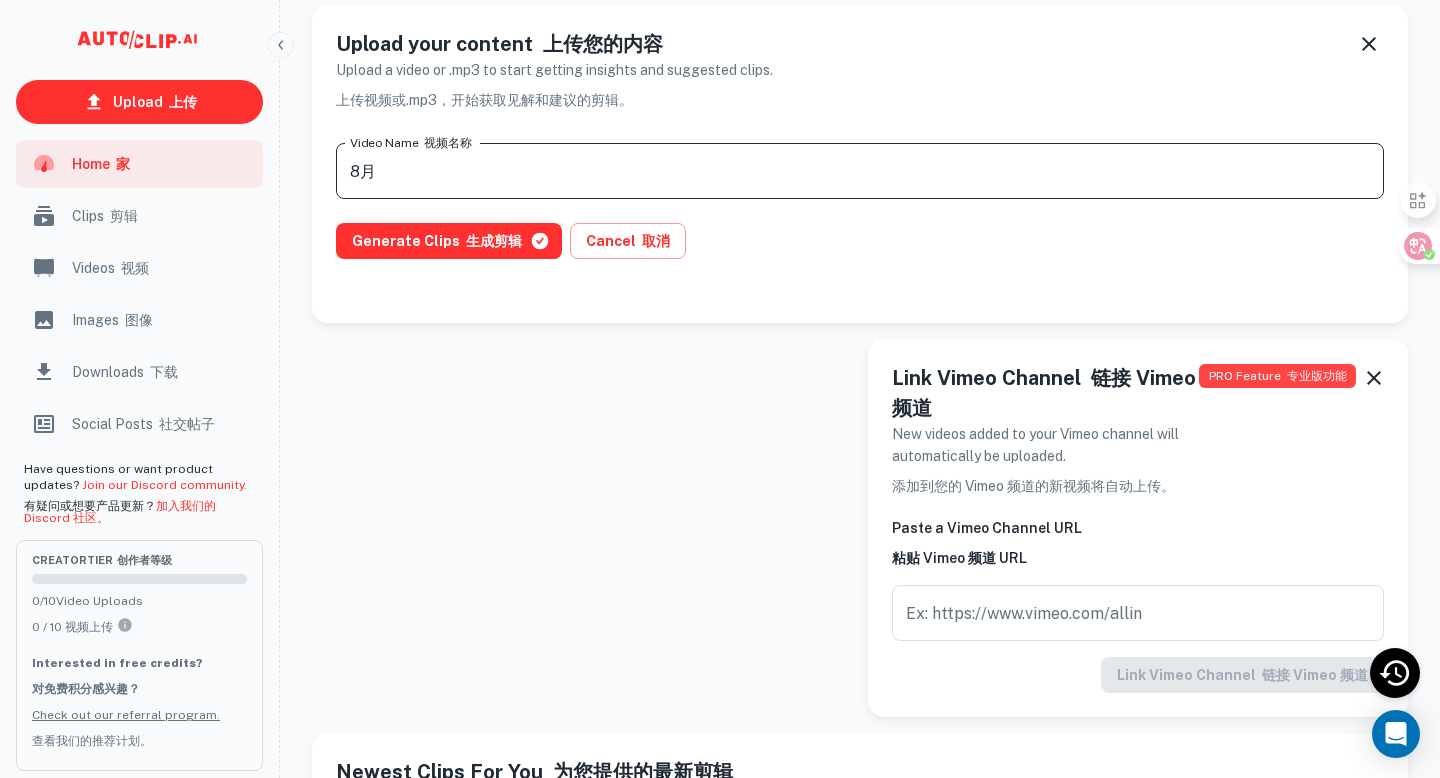 type on "8" 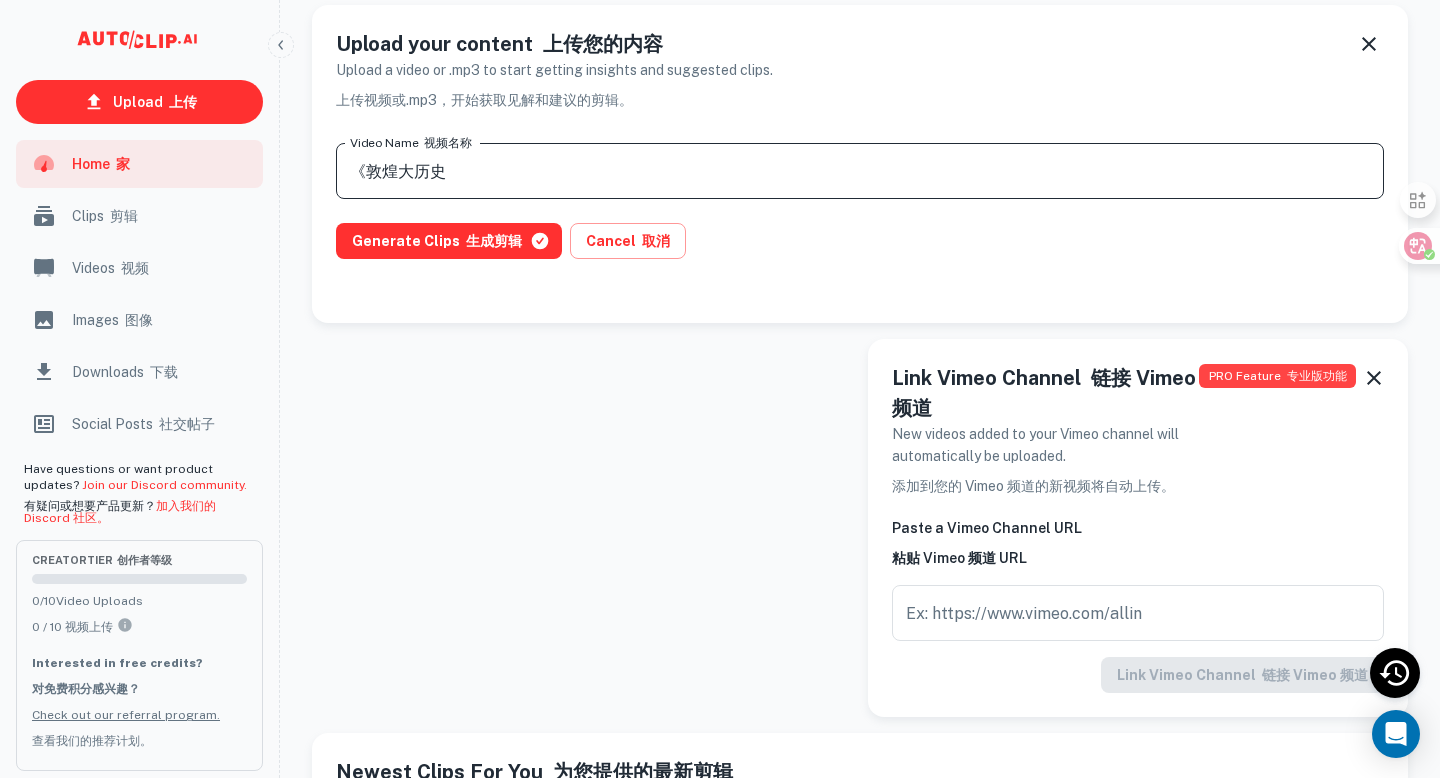 type on "《敦煌大历史》" 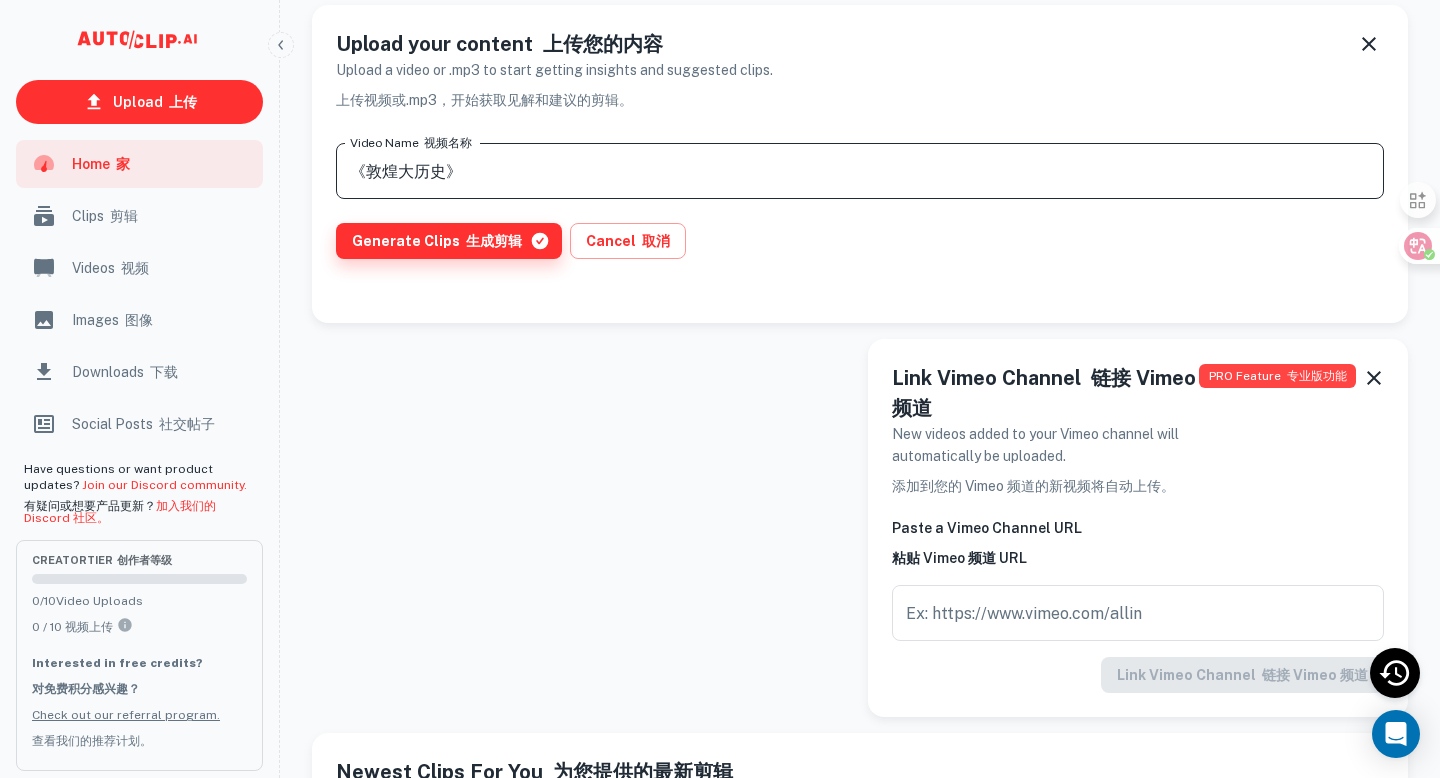 click on "Generate Clips    生成剪辑" at bounding box center (449, 241) 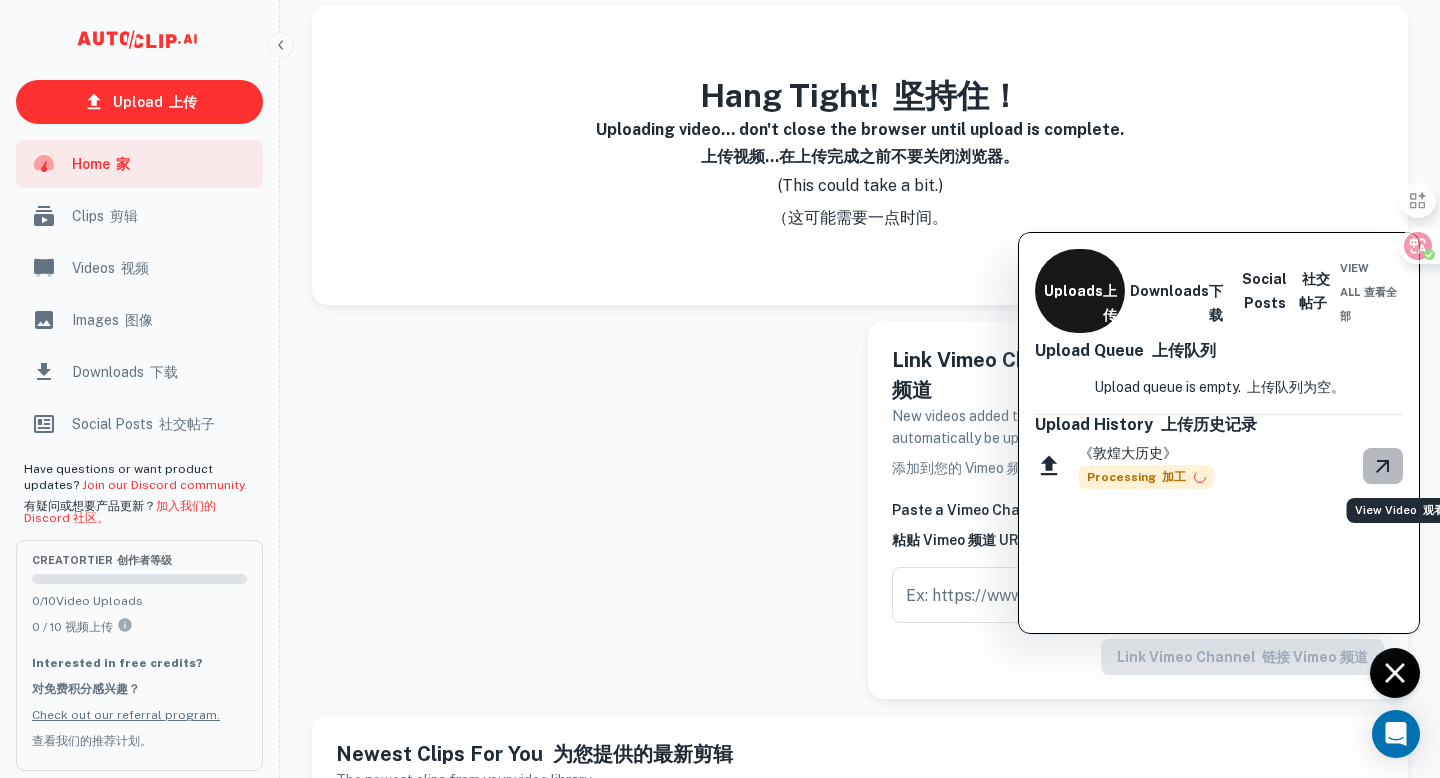 click 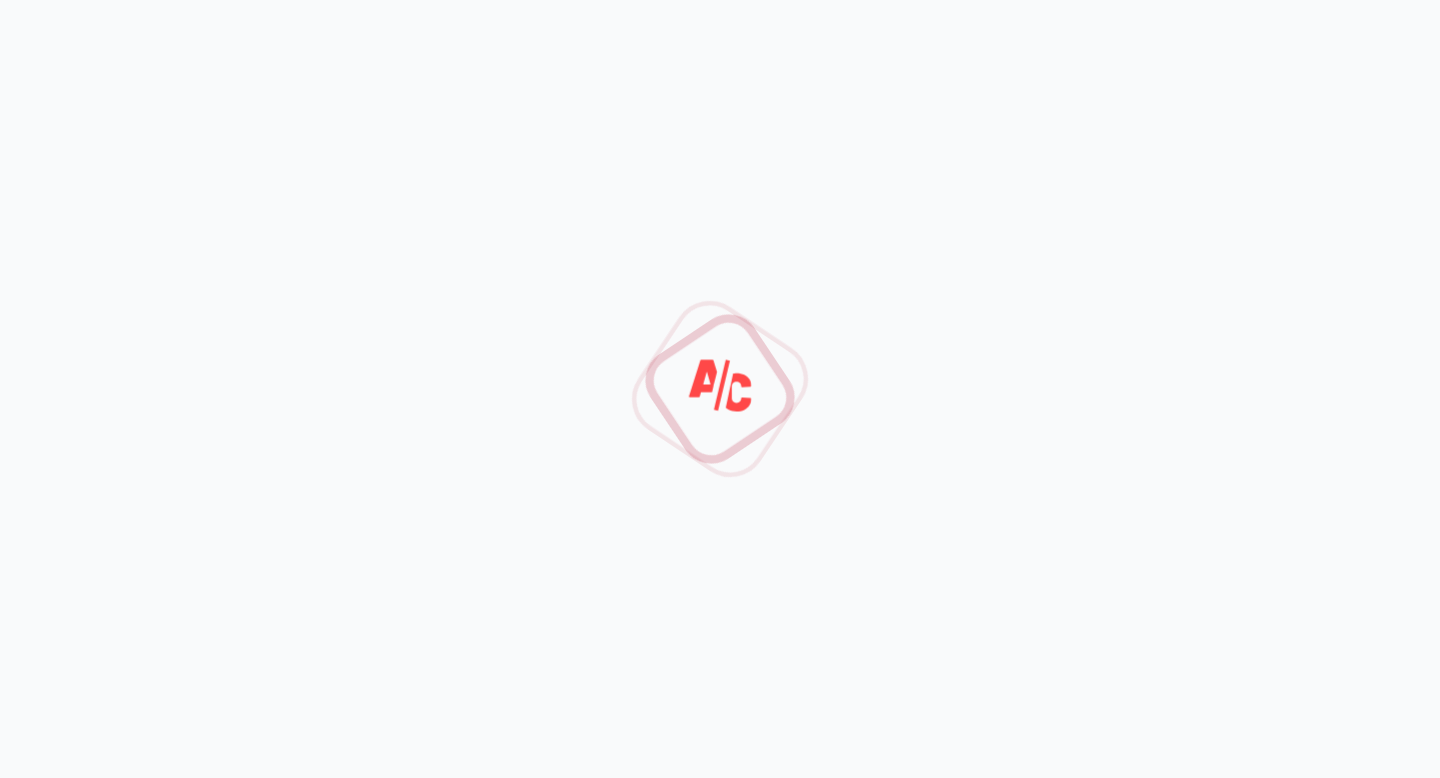 scroll, scrollTop: 0, scrollLeft: 0, axis: both 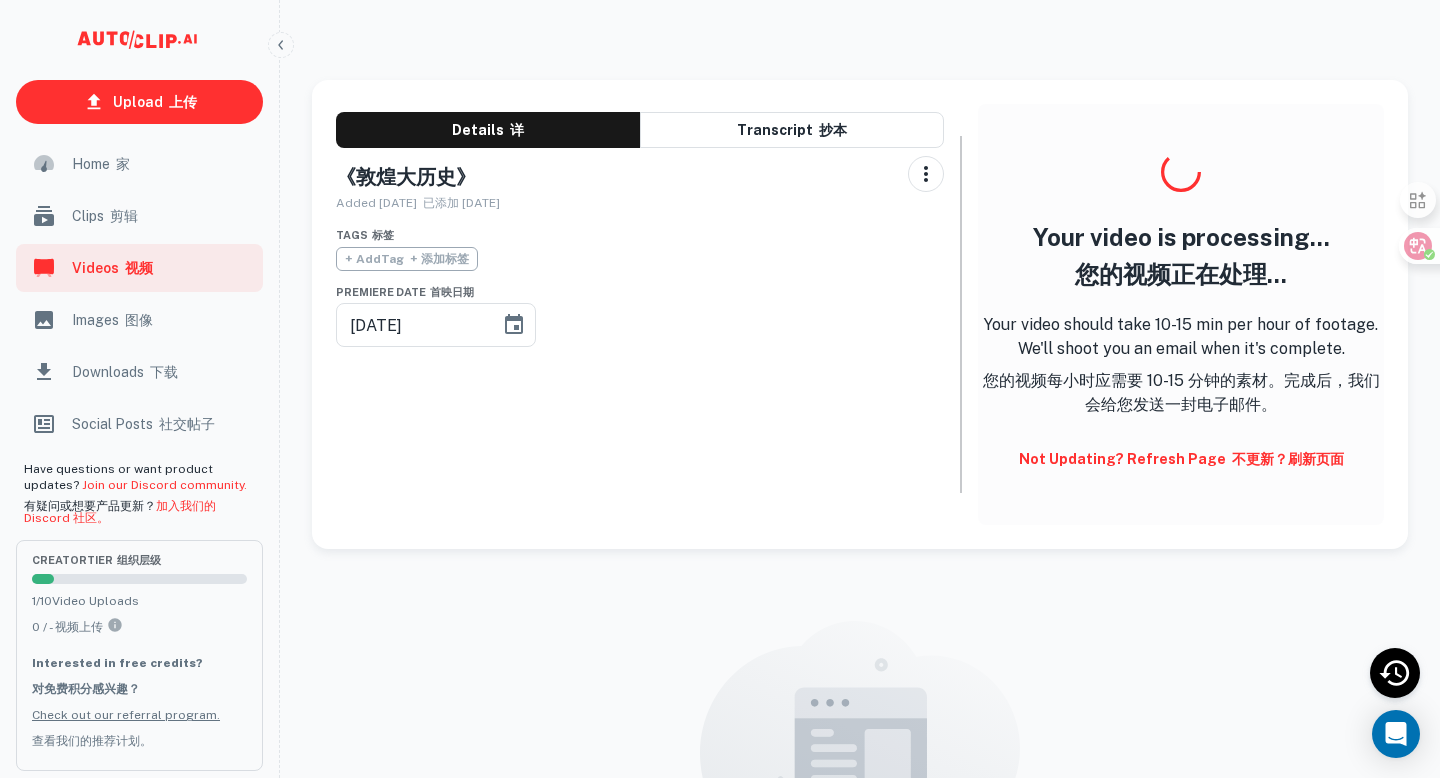 click on "不更新？刷新页面" at bounding box center (1288, 459) 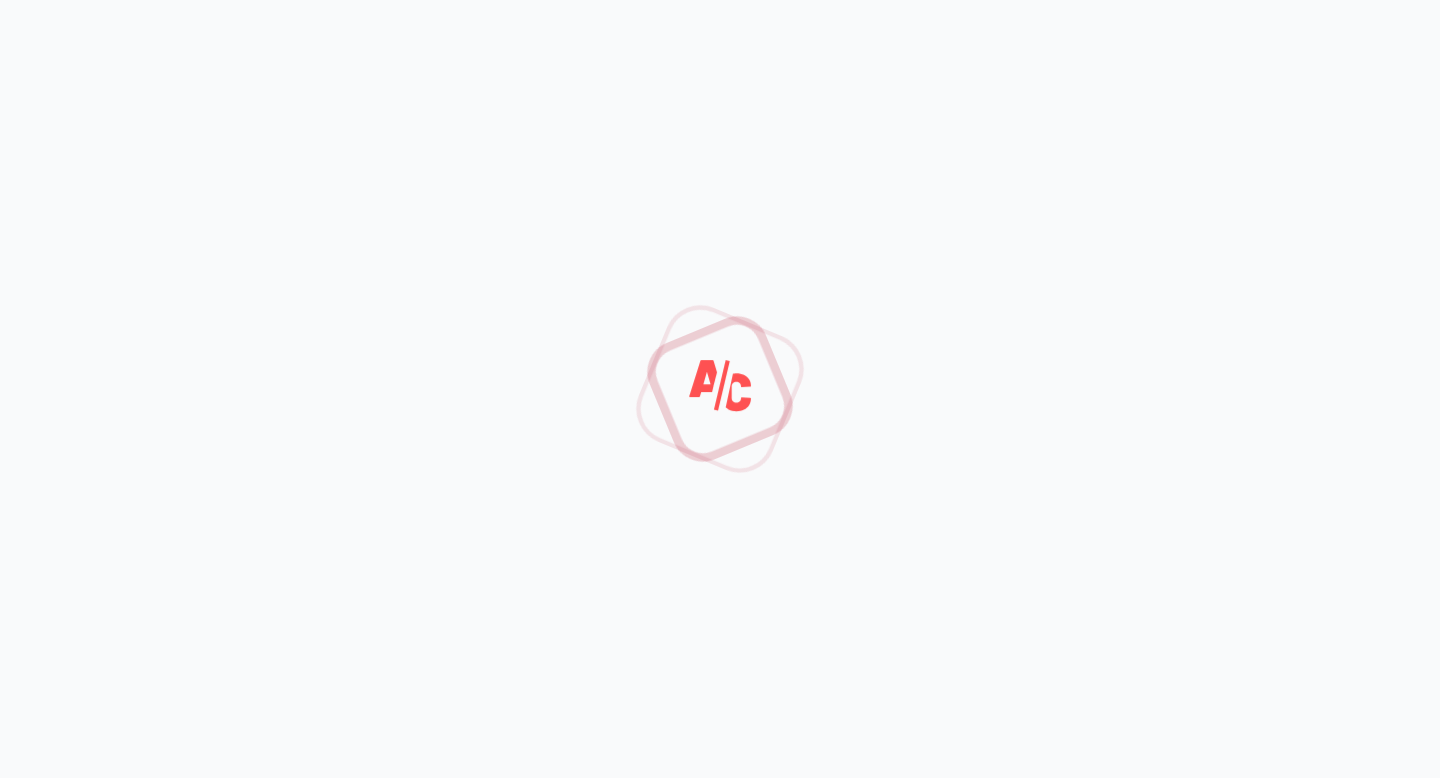 scroll, scrollTop: 0, scrollLeft: 0, axis: both 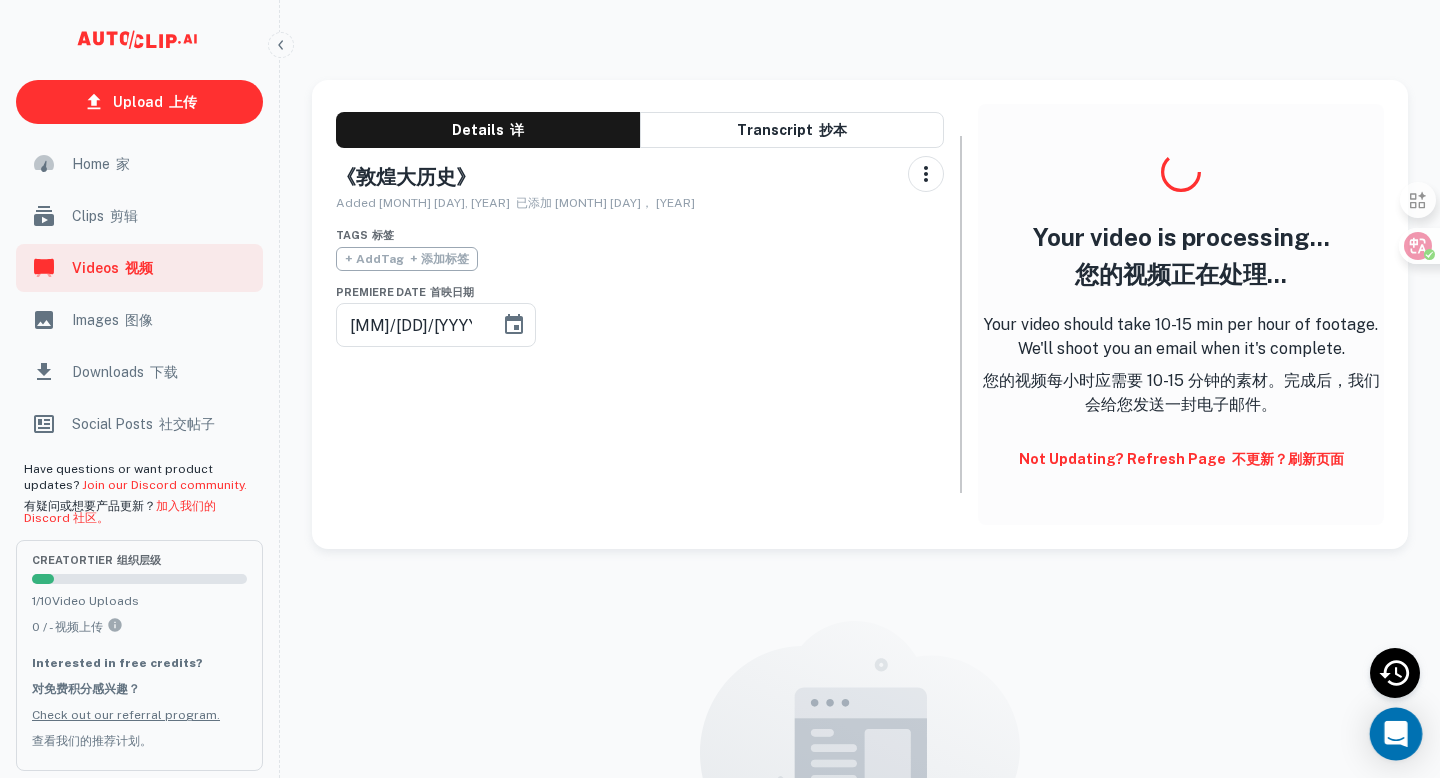 click at bounding box center (1396, 734) 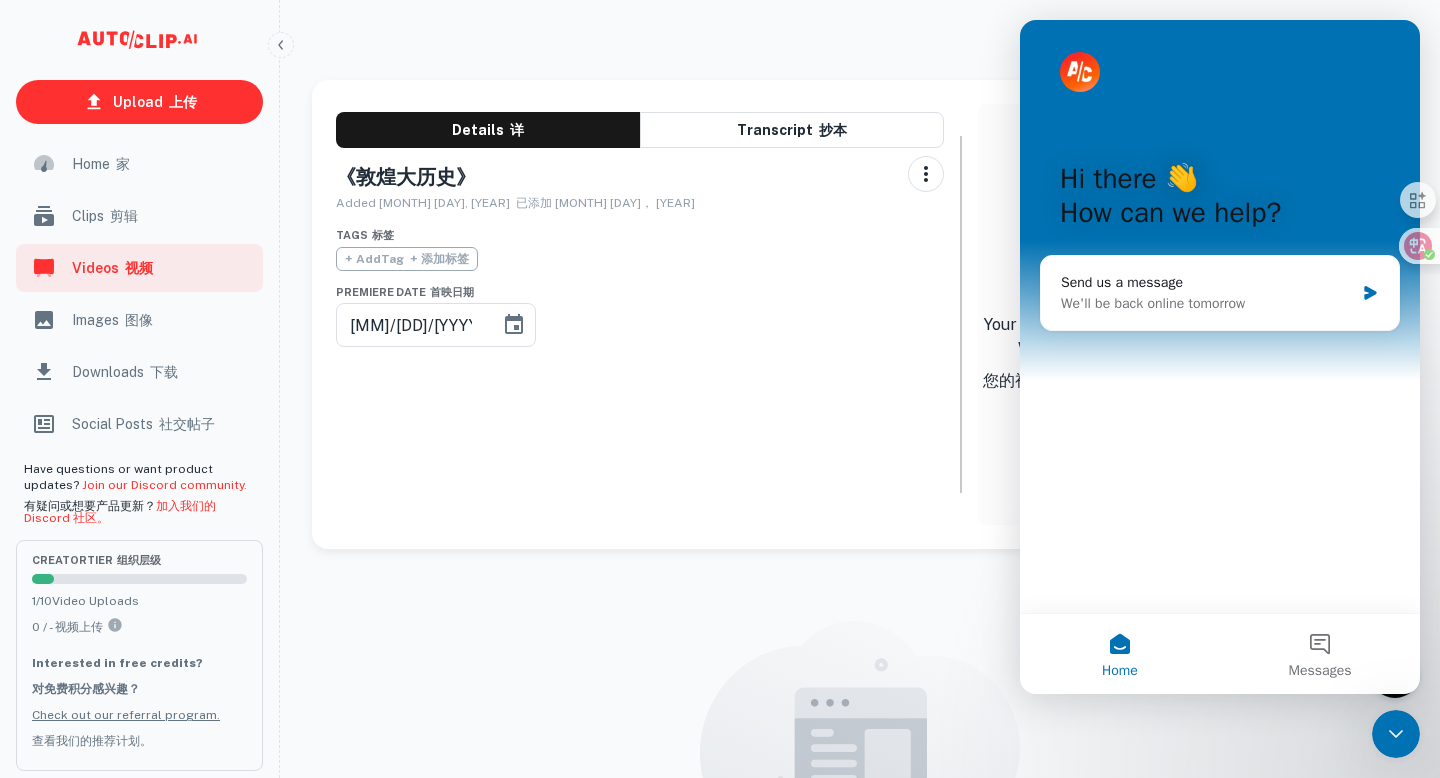 scroll, scrollTop: 0, scrollLeft: 0, axis: both 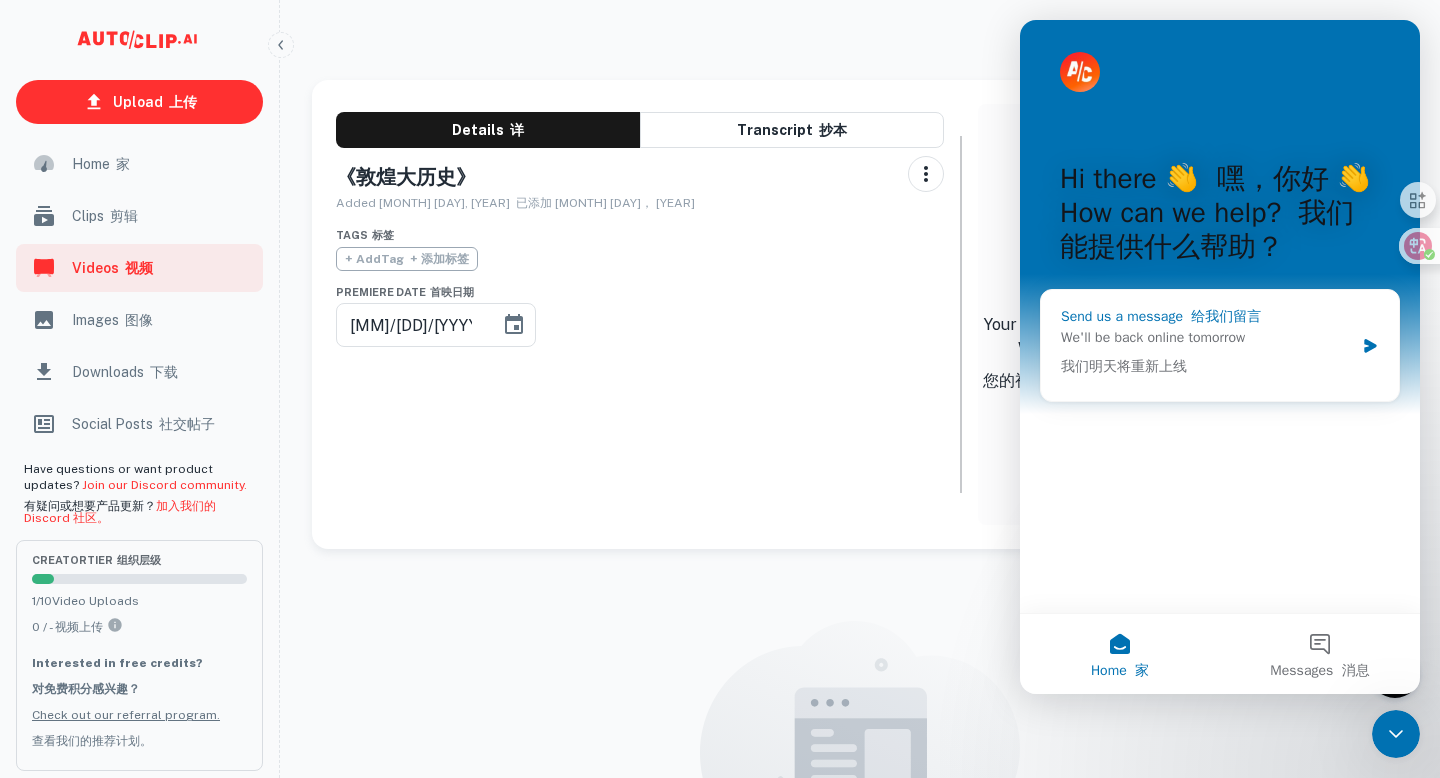 click 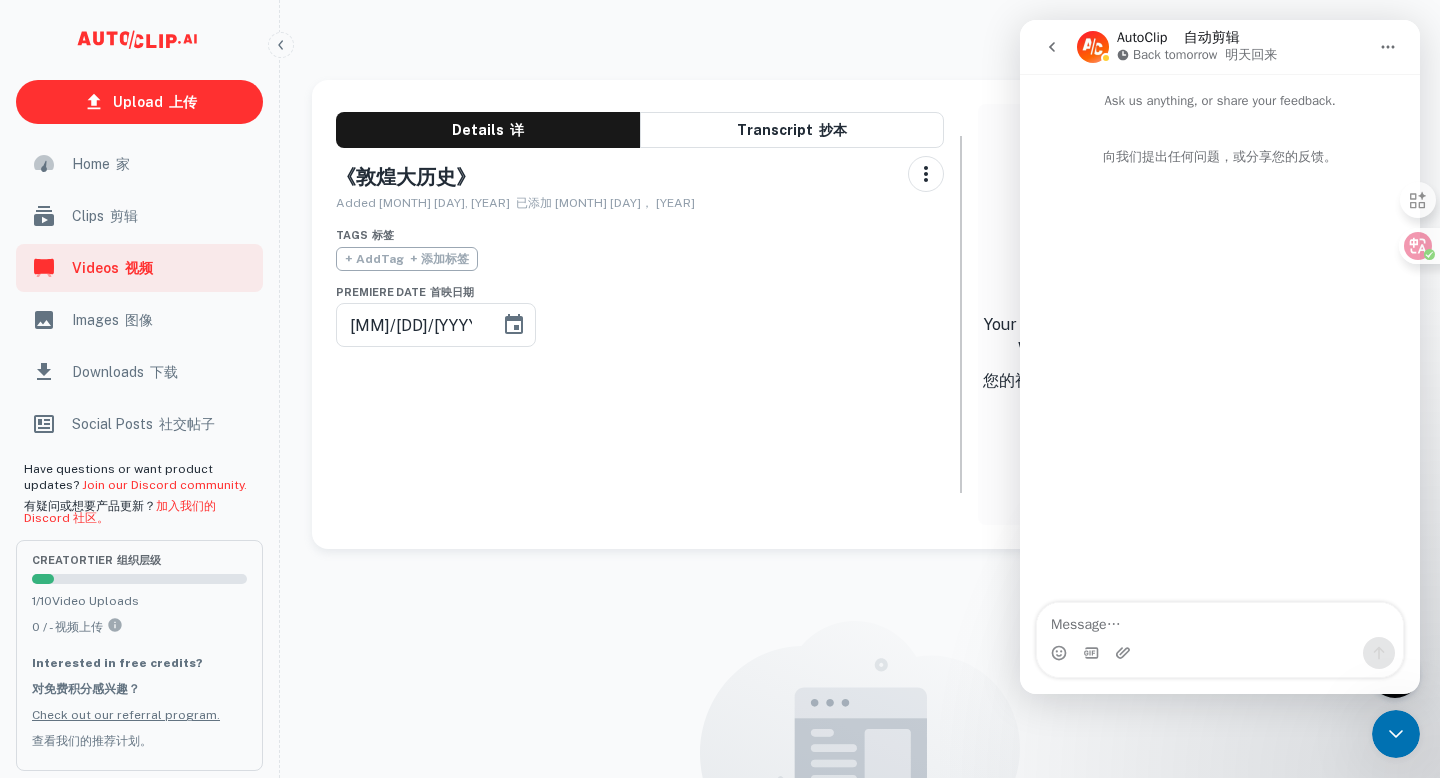 click at bounding box center (1220, 620) 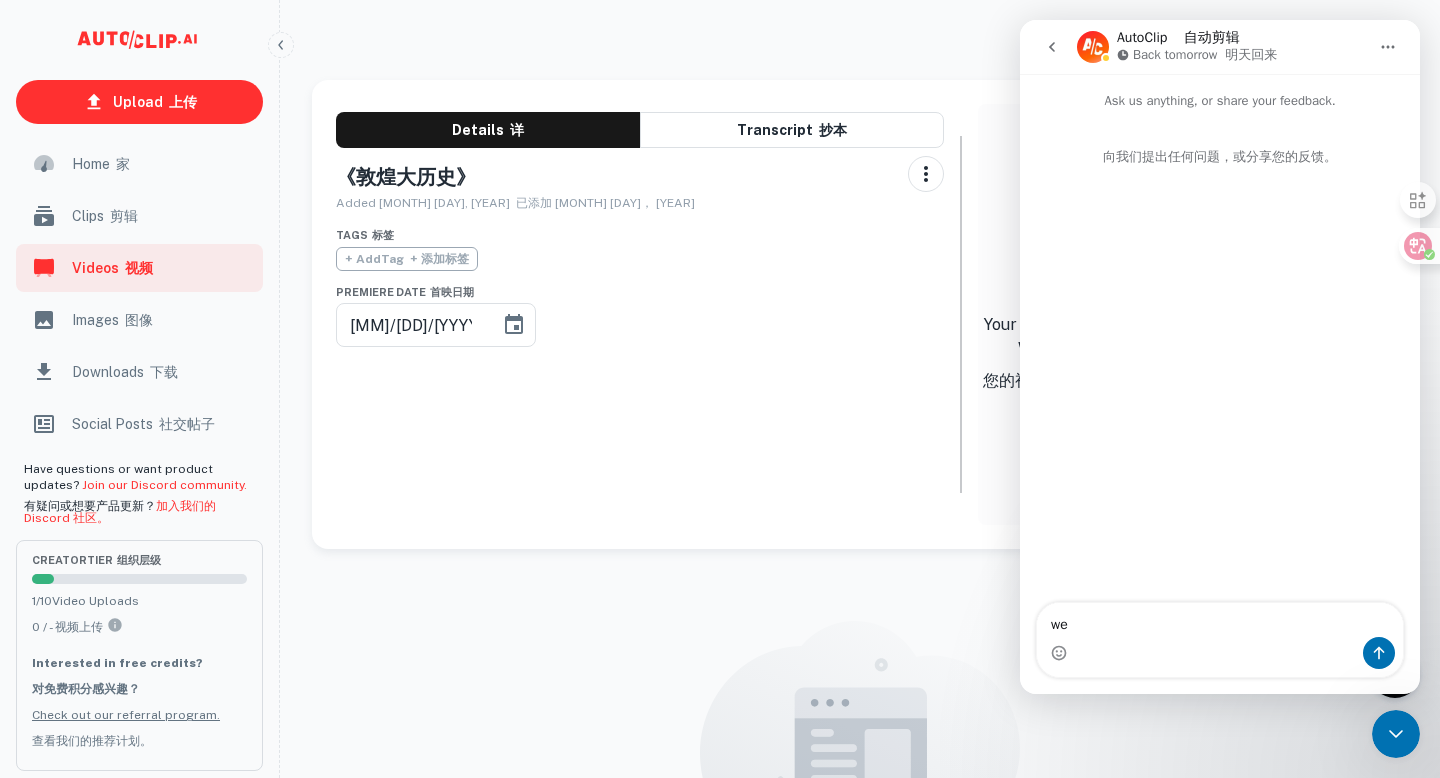 type on "w" 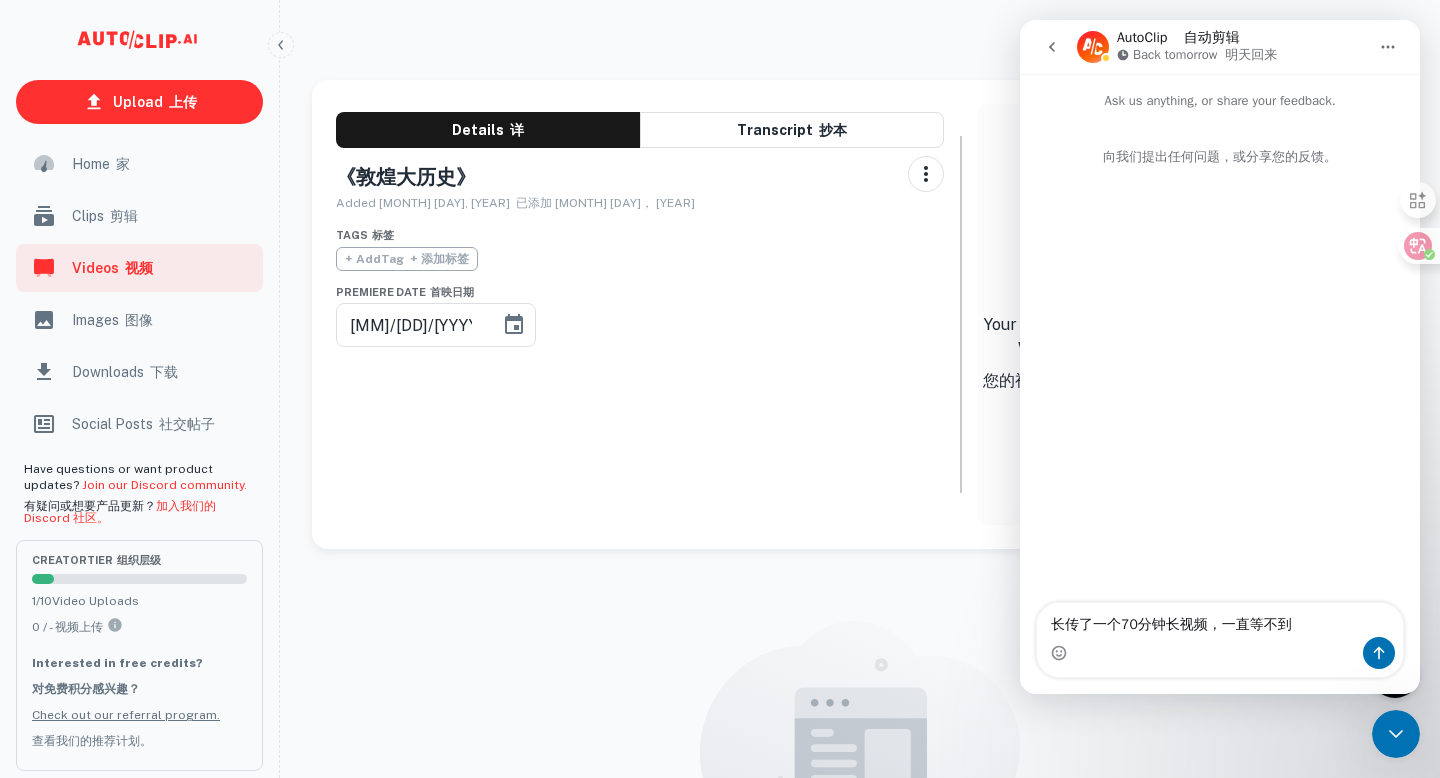 click on "长传了一个70分钟长视频，一直等不到" at bounding box center (1220, 620) 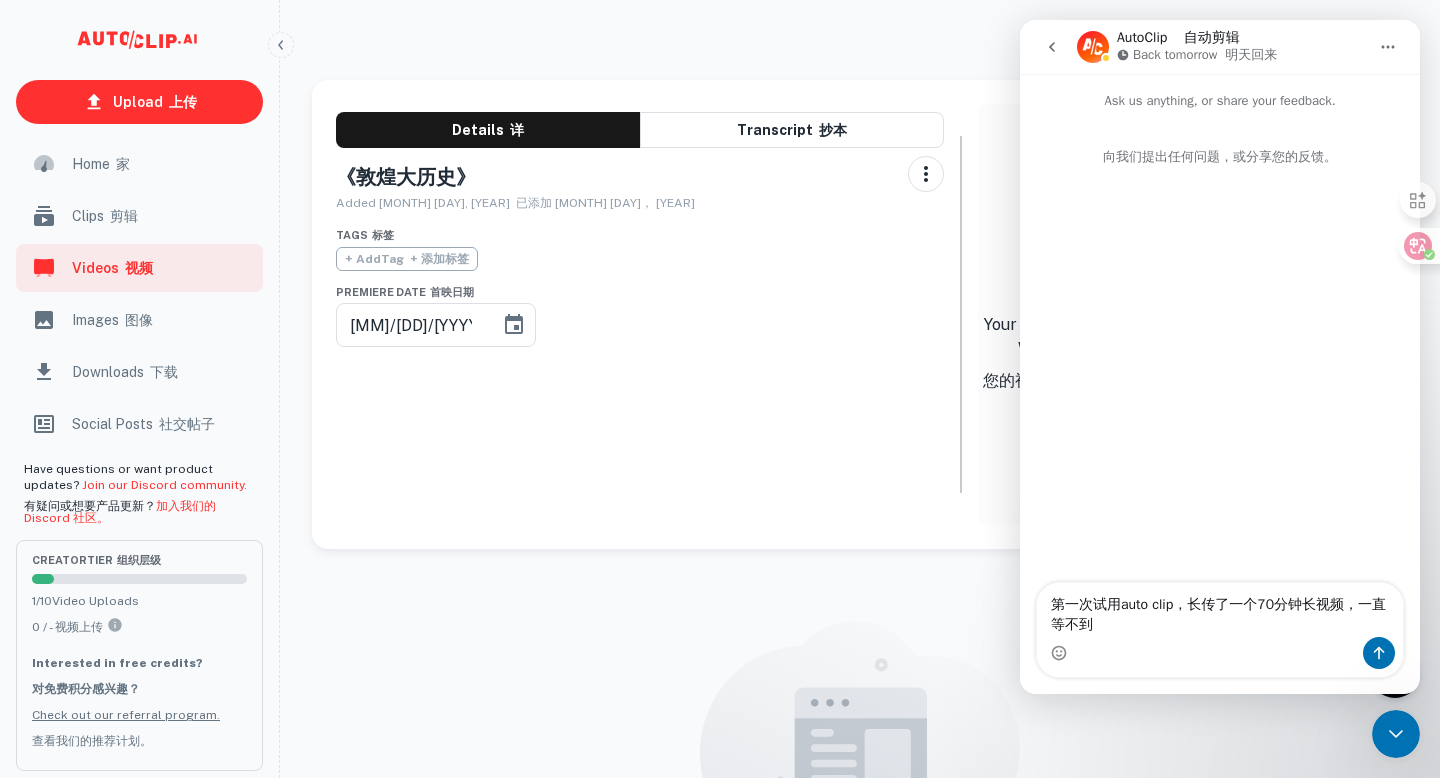 click on "第一次试用auto clip，长传了一个70分钟长视频，一直等不到" at bounding box center [1220, 610] 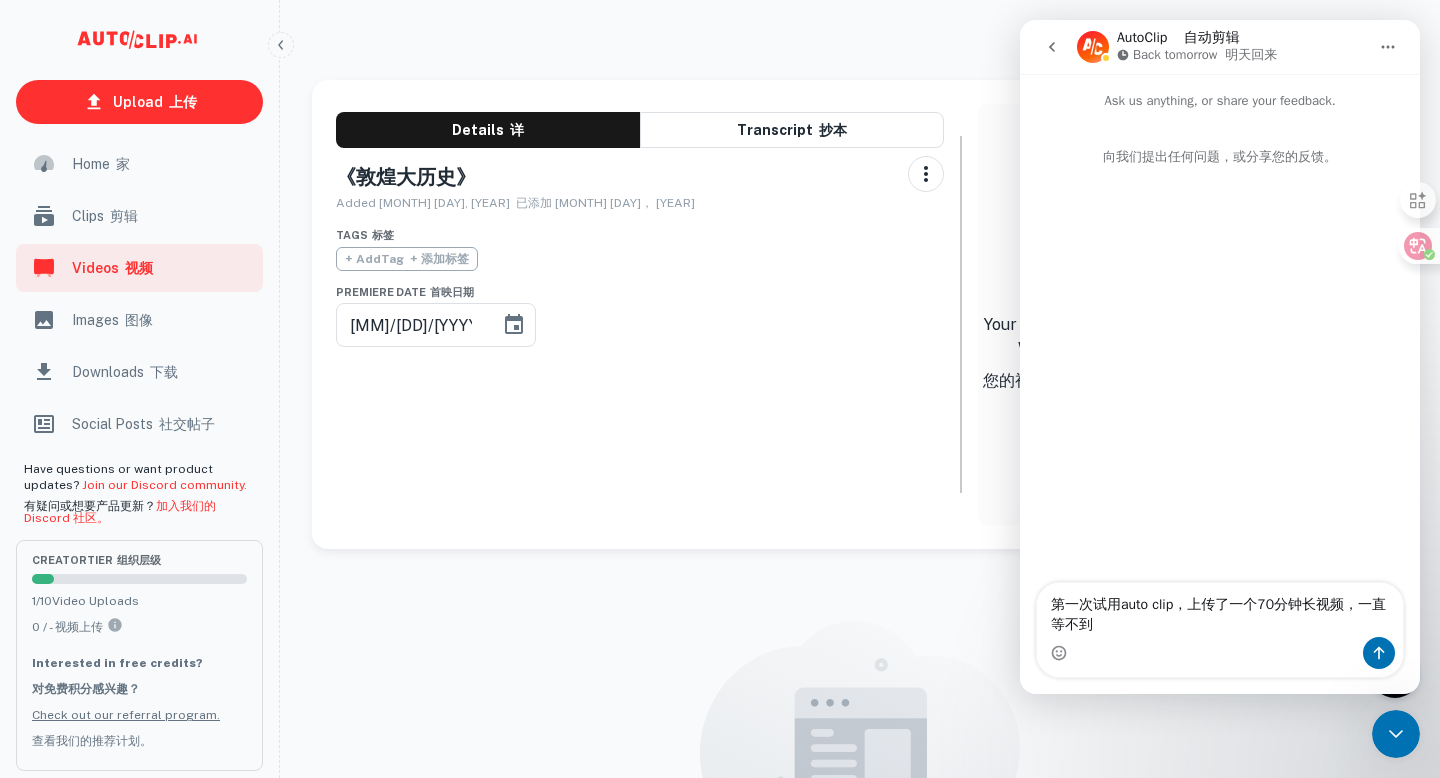 click on "第一次试用auto clip，上传了一个70分钟长视频，一直等不到" at bounding box center [1220, 610] 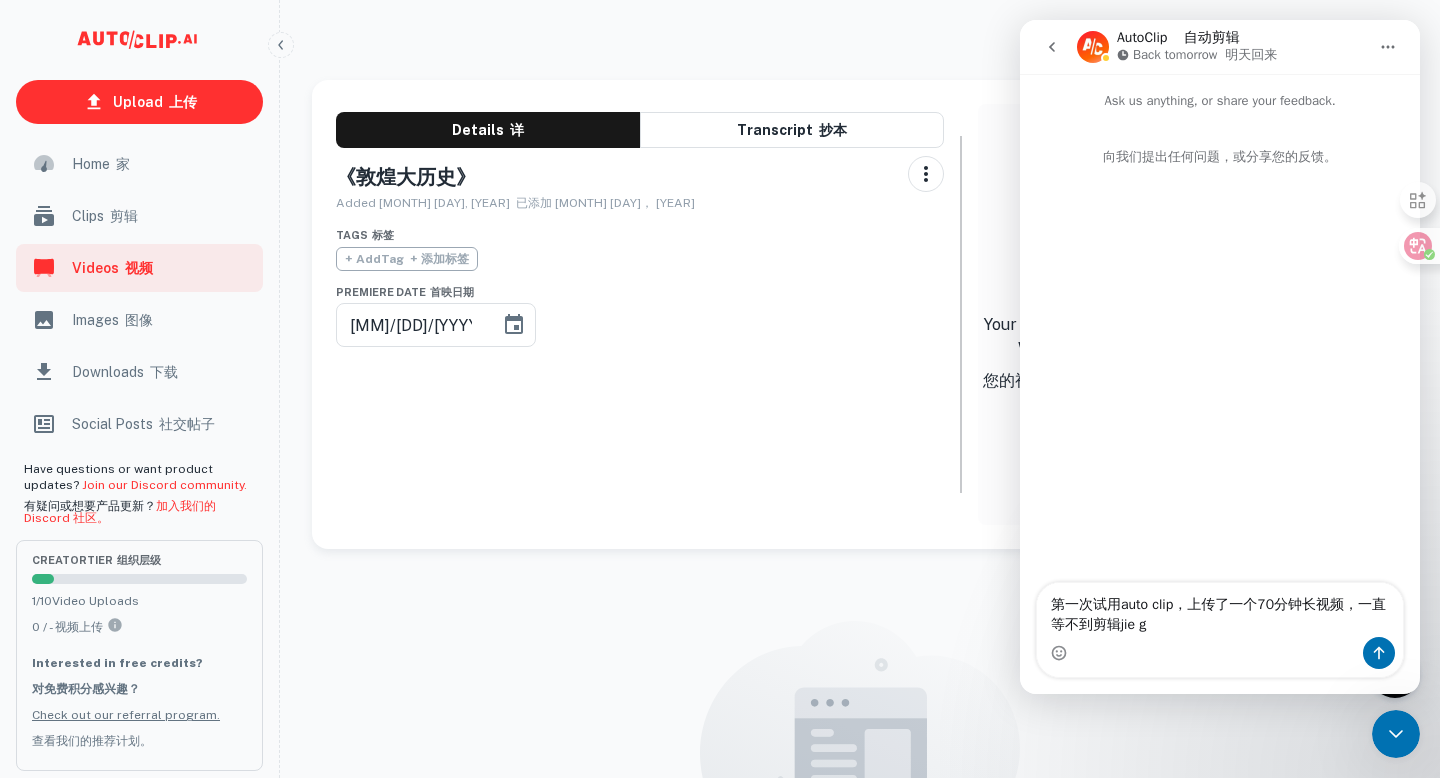 type on "第一次试用auto clip，上传了一个70分钟长视频，一直等不到剪辑结果" 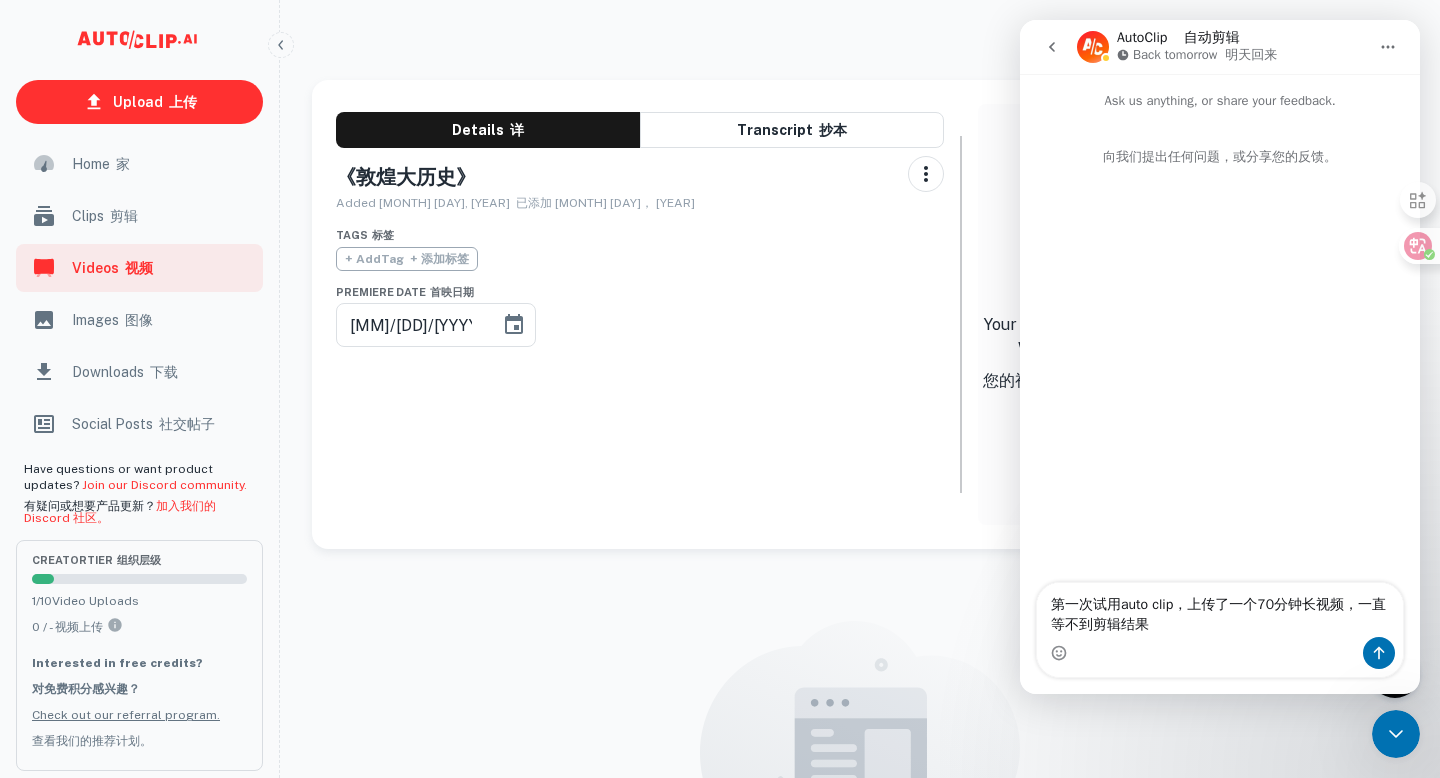 type 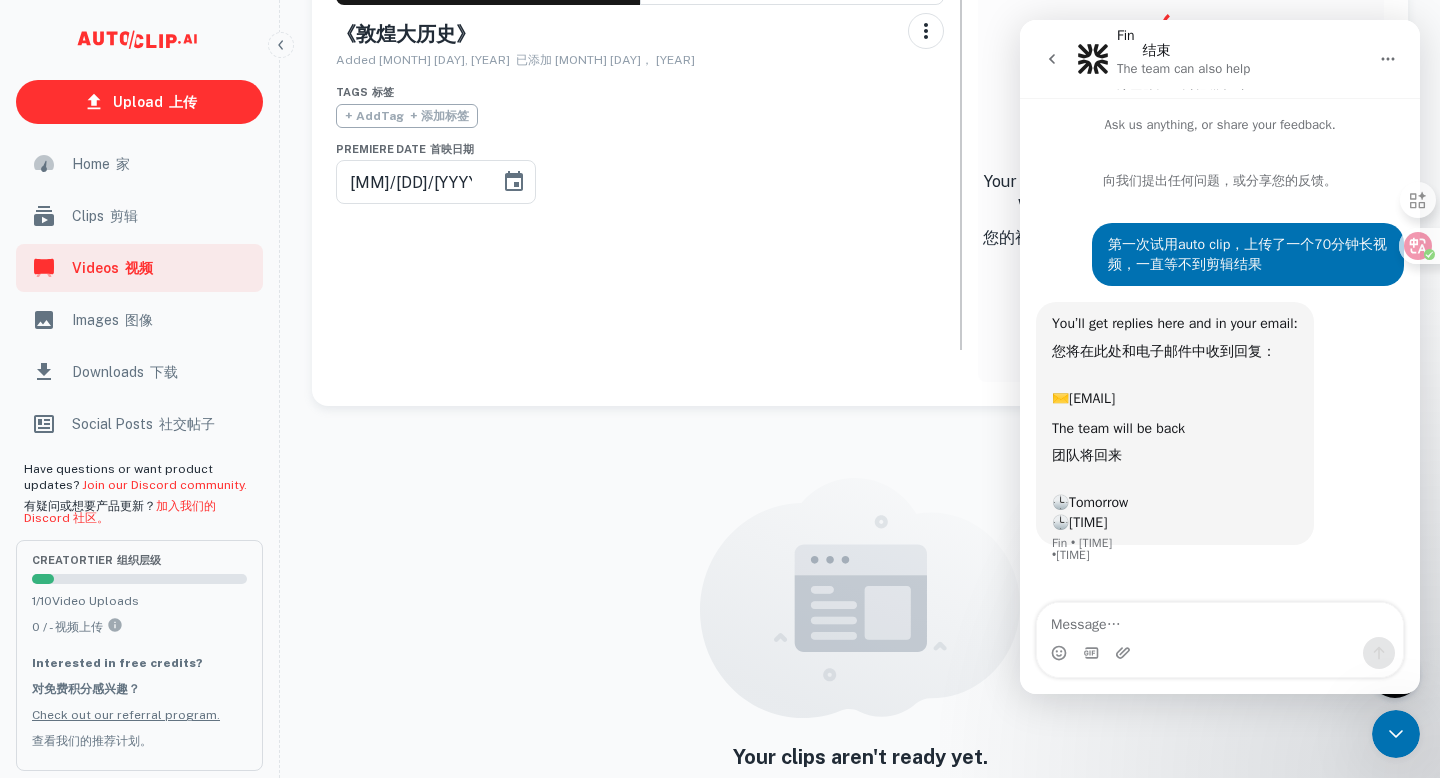 scroll, scrollTop: 148, scrollLeft: 0, axis: vertical 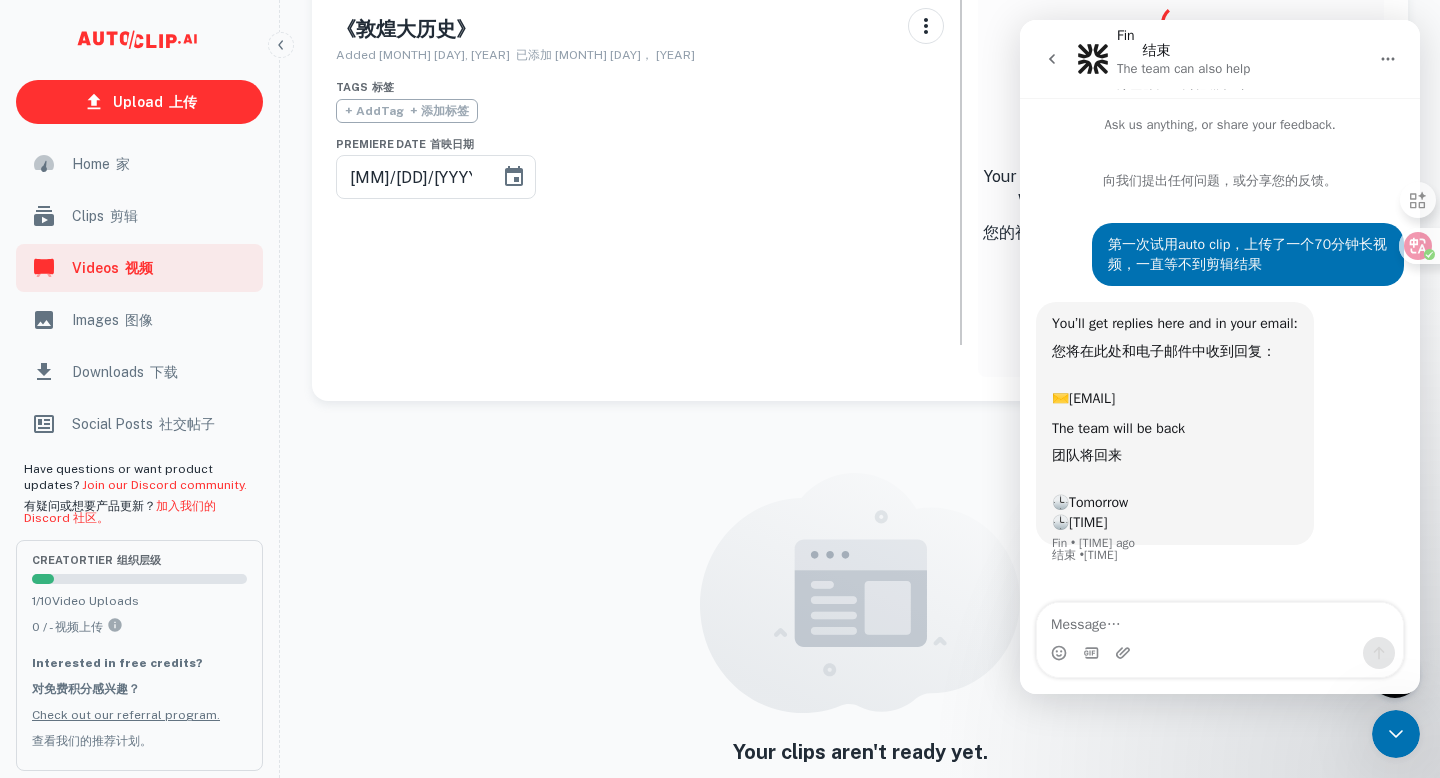 click on "Details    详 Transcript    抄本 《敦煌大历史》 Added   [MONTH] [DAY], [YEAR]    已添加 [MONTH] [DAY]， [YEAR] Tags    标签 + Add  Tag    + 添加标签 Premiere Date    首映日期 [MM]/[DD]/[YYYY] ​" at bounding box center (640, 174) 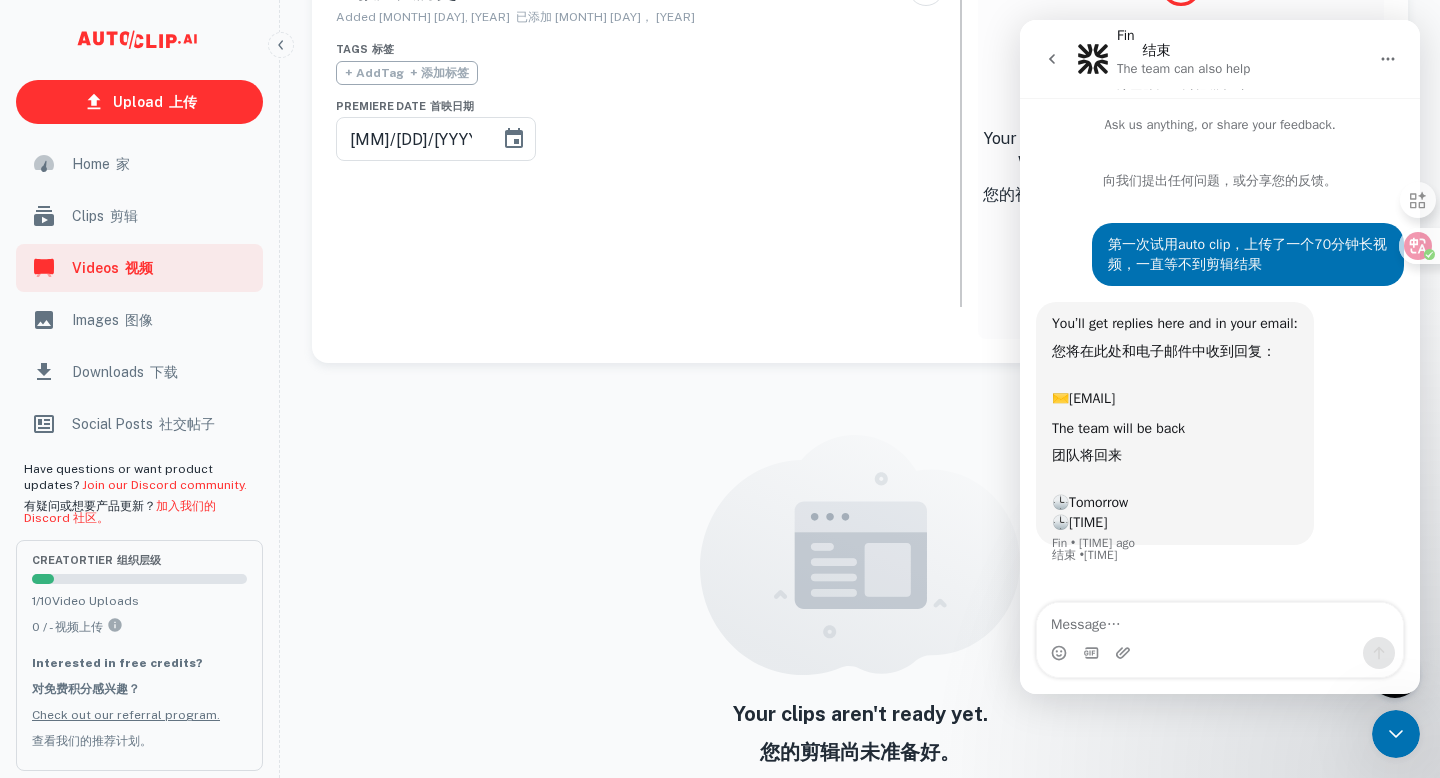 scroll, scrollTop: 362, scrollLeft: 0, axis: vertical 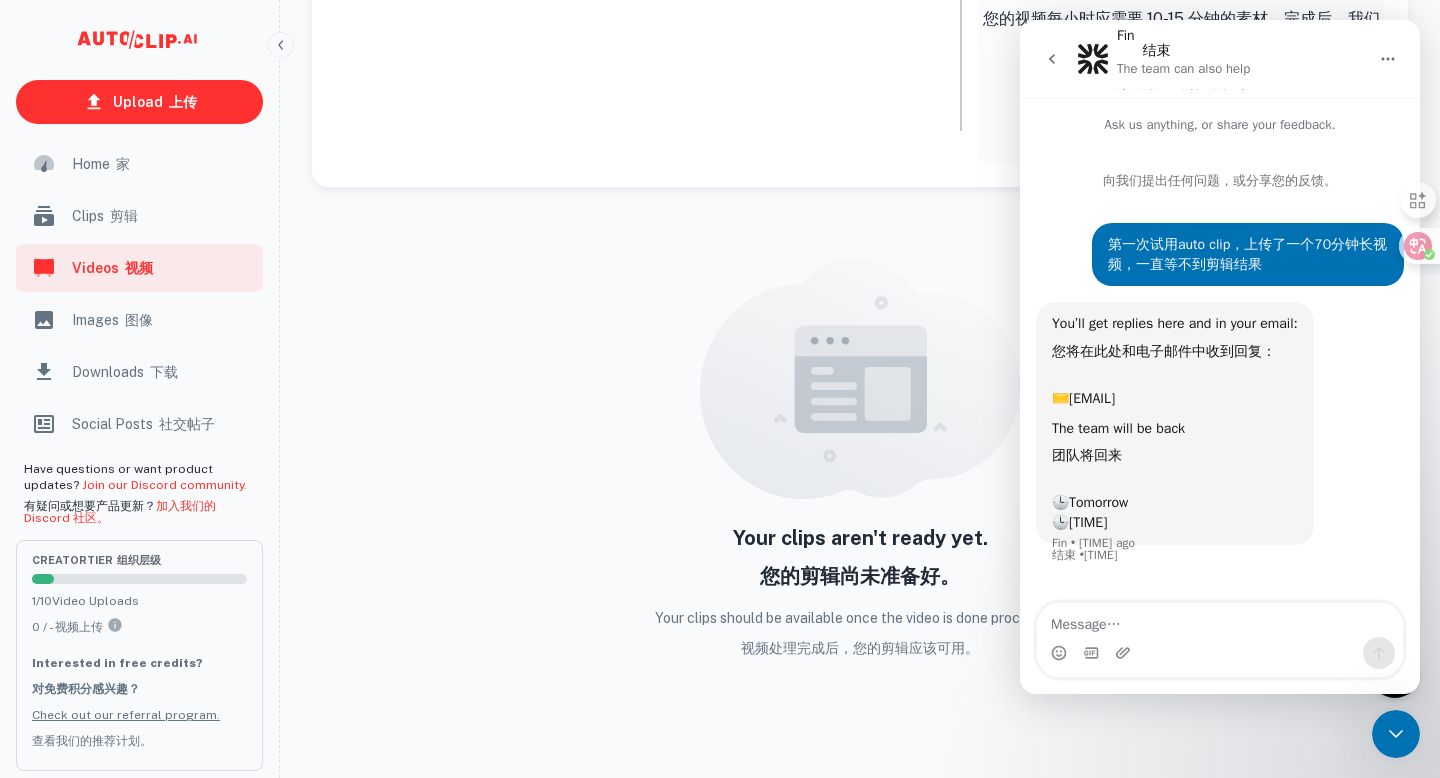 click 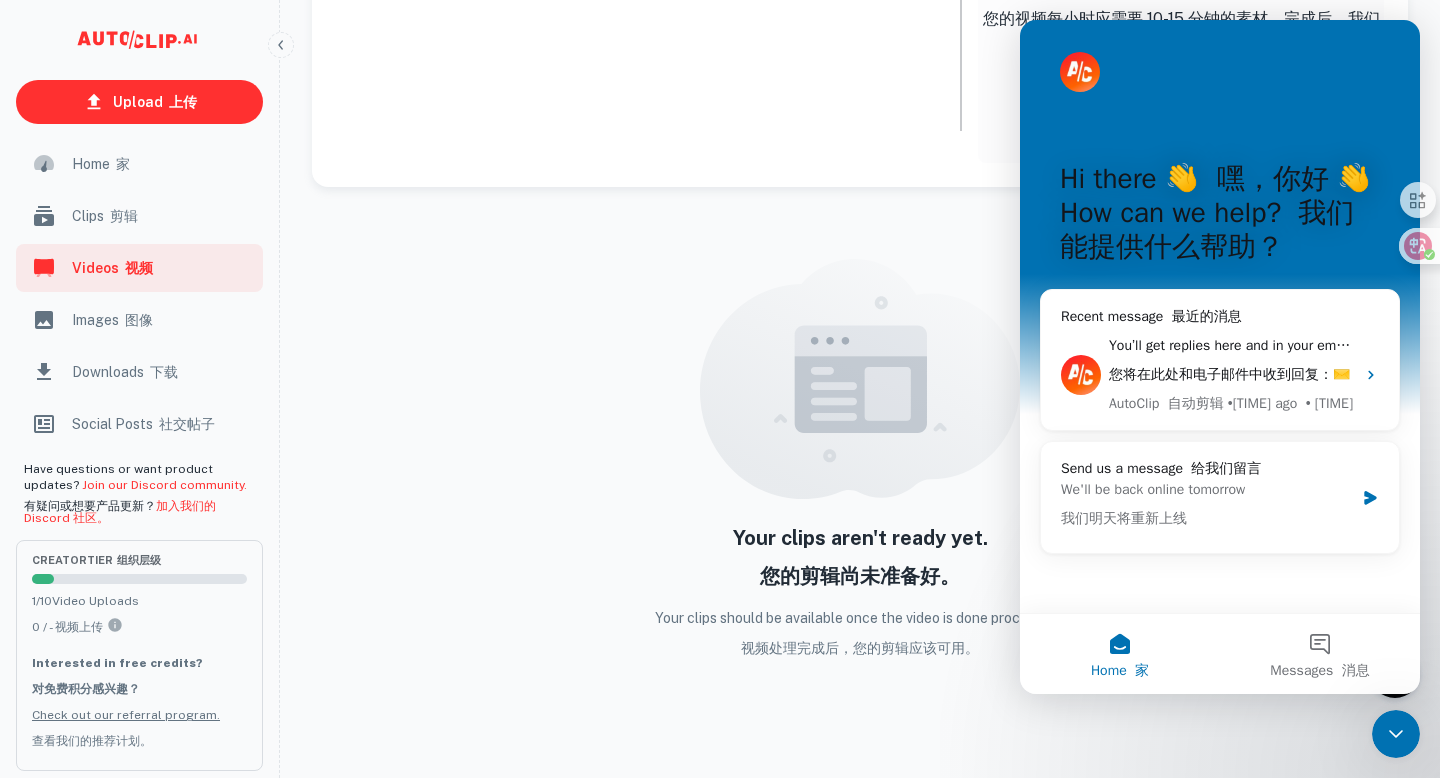 click at bounding box center (860, 379) 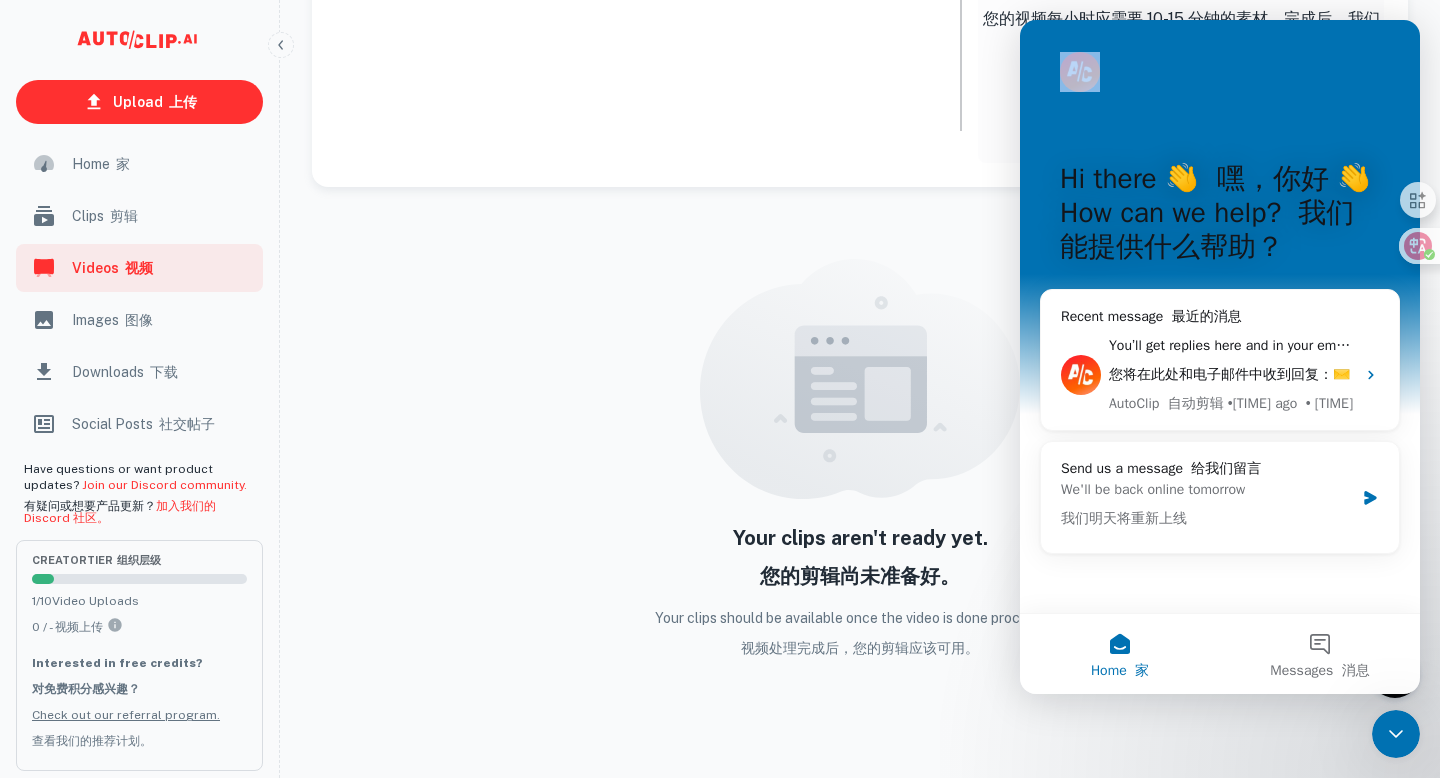 drag, startPoint x: 1213, startPoint y: 37, endPoint x: 1378, endPoint y: 191, distance: 225.70113 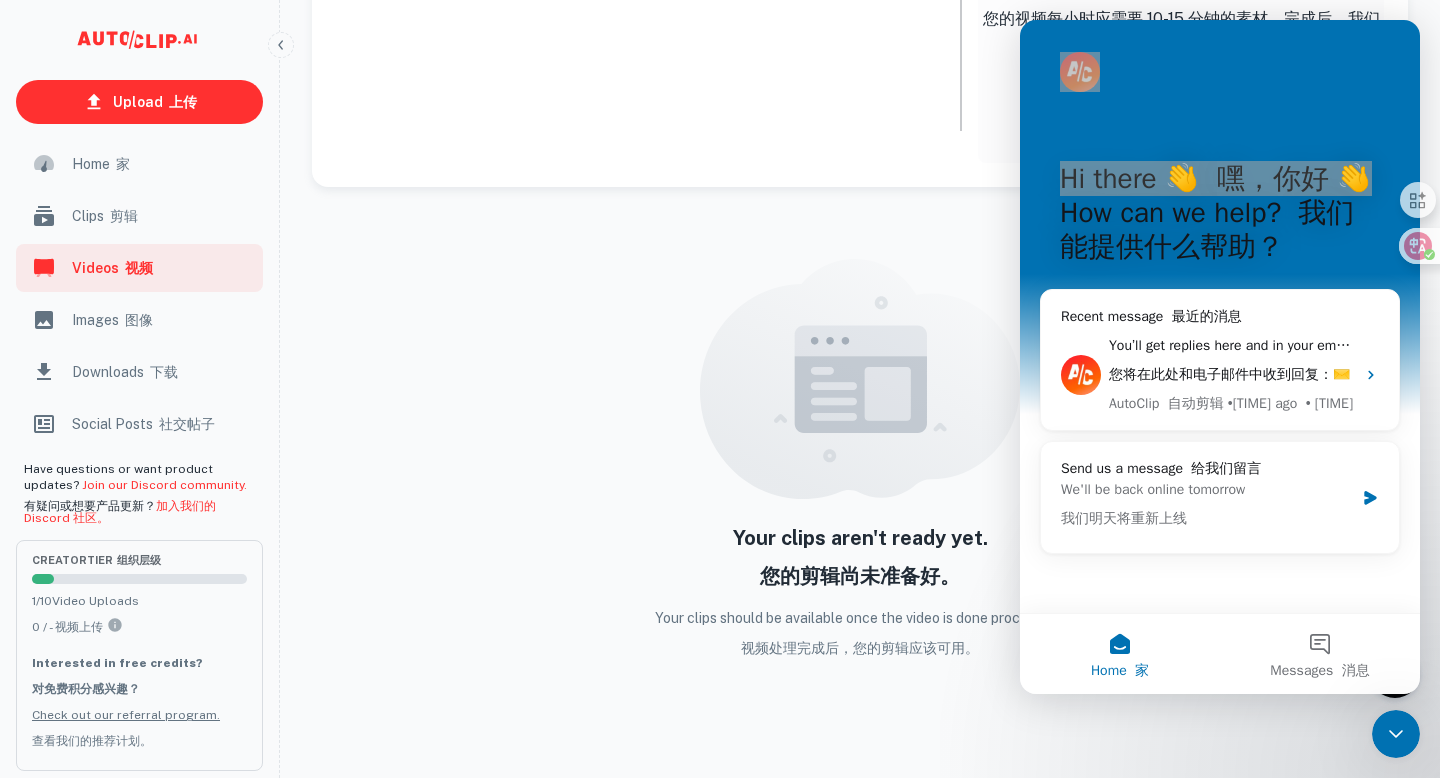 click on "Details    详 Transcript    抄本 《敦煌大历史》 Added   [MONTH] [DAY], [YEAR]    已添加 [MONTH] [DAY]， [YEAR] Tags    标签 + Add  Tag    + 添加标签 Premiere Date    首映日期 [MM]/[DD]/[YYYY] ​" at bounding box center [640, -40] 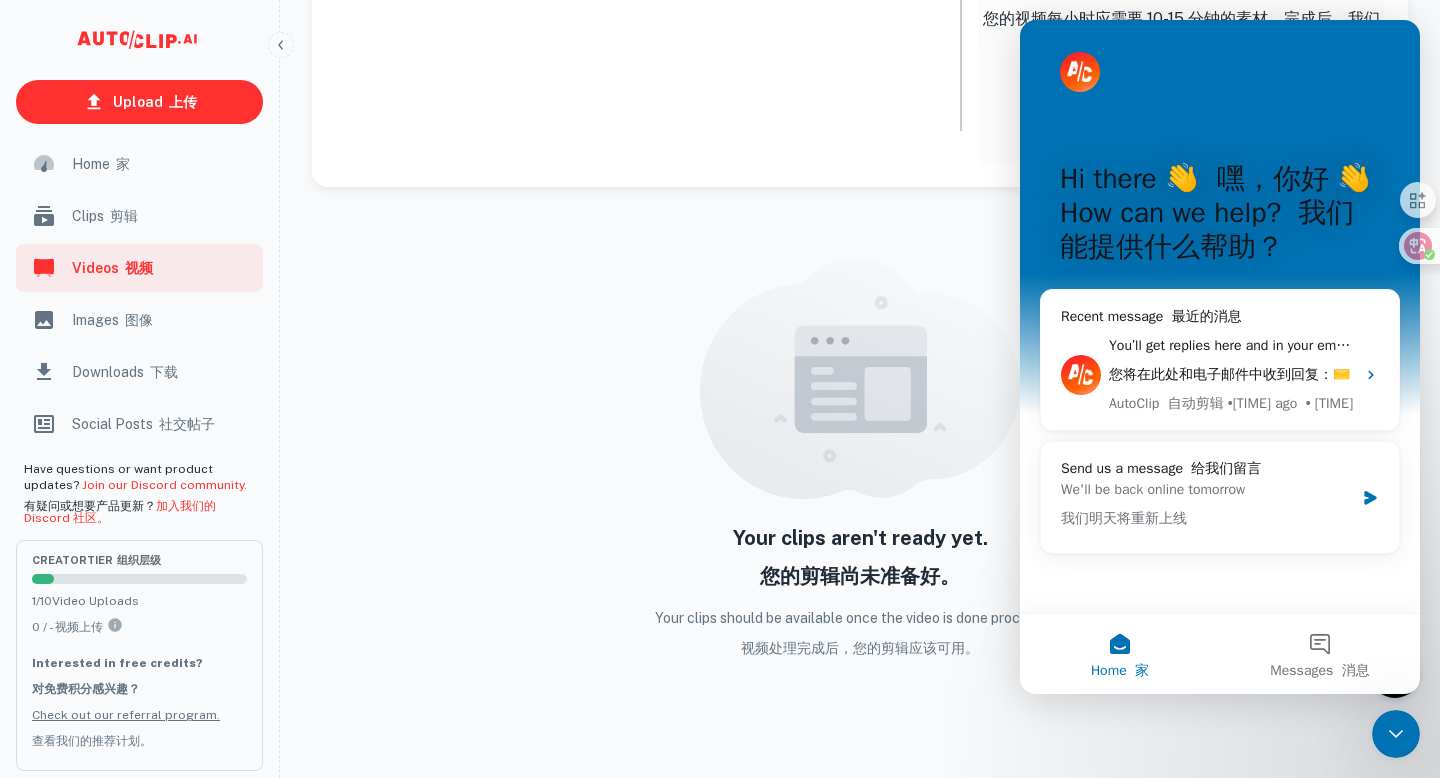 click on "Hi there 👋    嘿，你好 👋 How can we help?    我们能提供什么帮助？ Recent message    最近的消息 You’ll get replies here and in your email: ✉️ [EMAIL] The team will be back 🕒 Tomorrow 您将在此处和电子邮件中收到回复：✉️ [EMAIL] 团队明天会回来 🕒 AutoClip    自动剪辑 •  [TIME] ago    • [TIME]分钟前 Send us a message    给我们留言 We'll be back online tomorrow 我们明天将重新上线 Home    家 Messages    消息" at bounding box center [1220, 217] 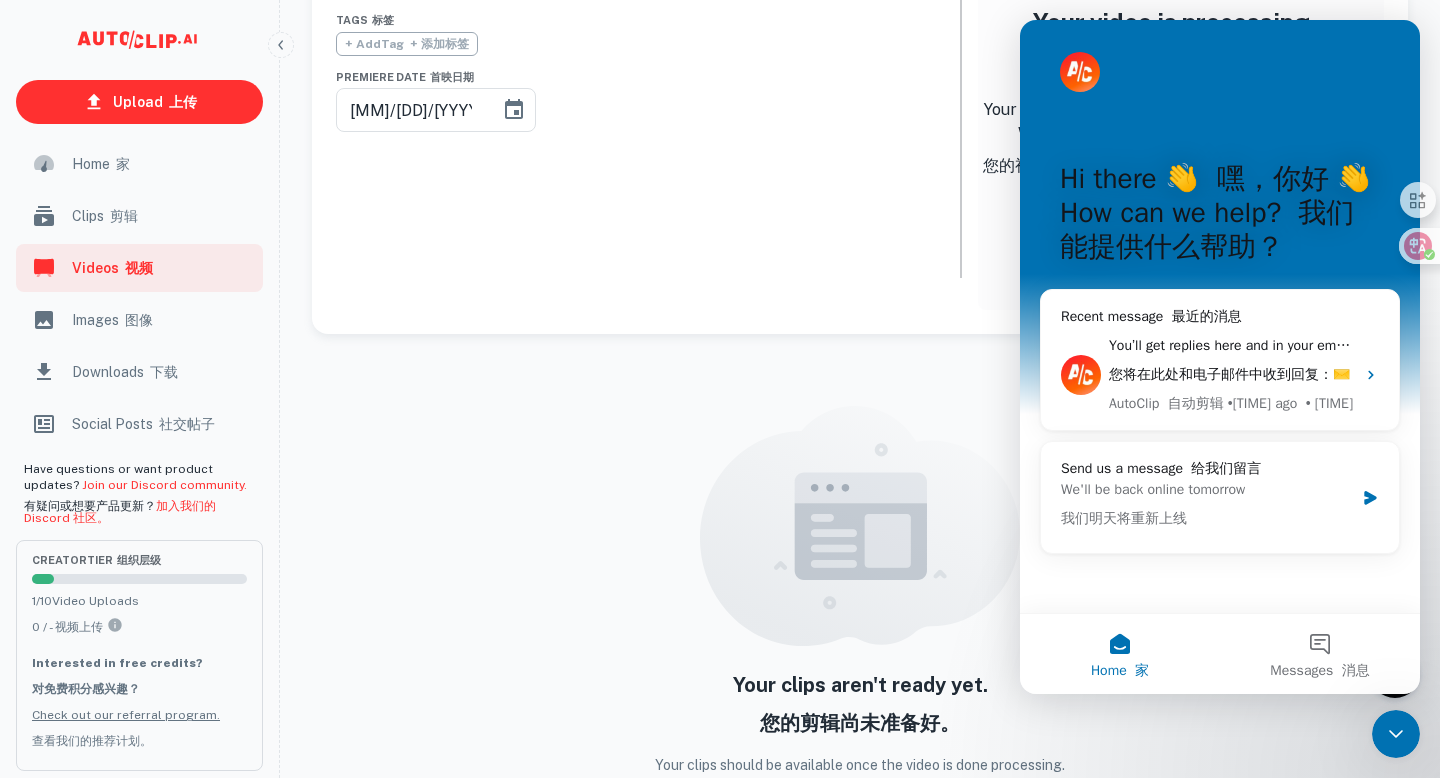 scroll, scrollTop: 0, scrollLeft: 0, axis: both 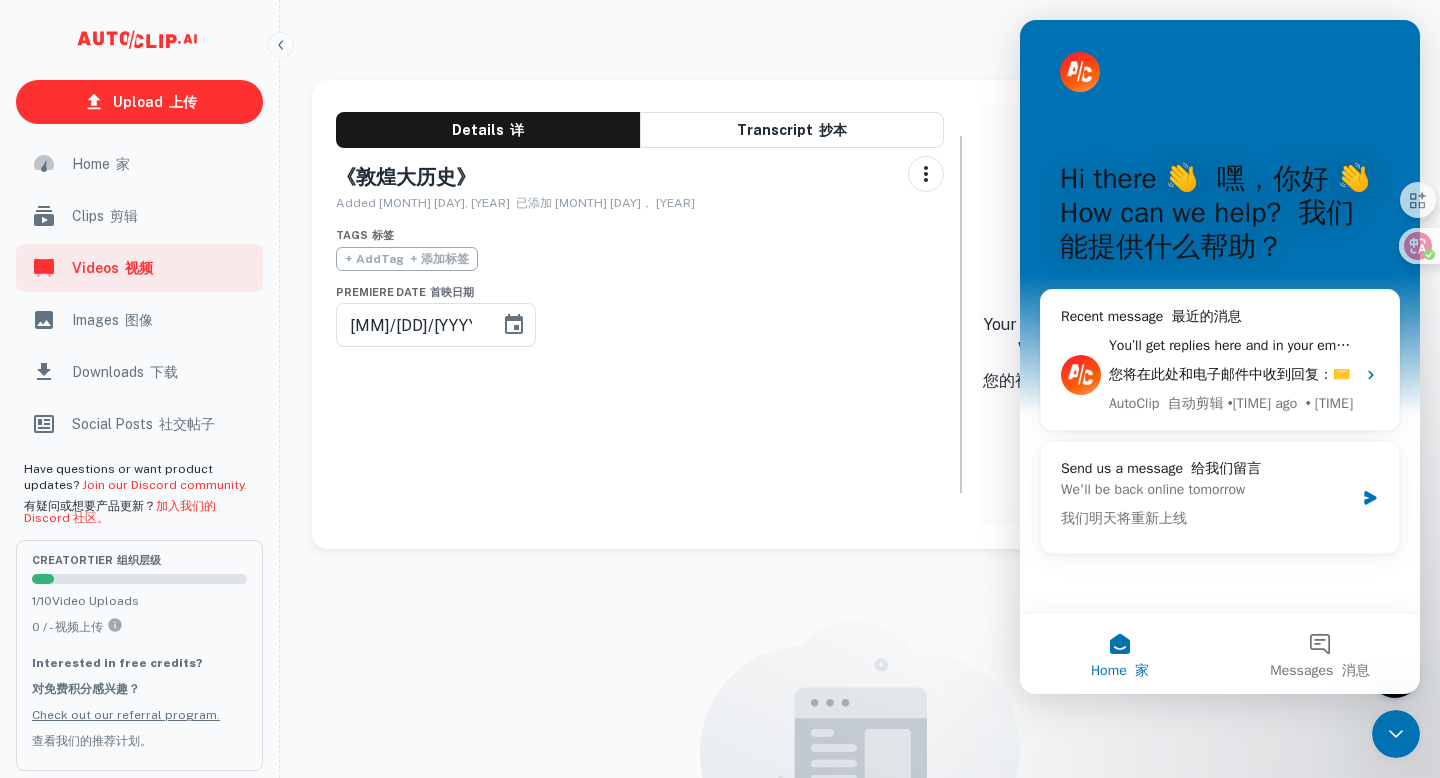 click on "Your clips aren't ready yet. 您的剪辑尚未准备好。 Your clips should be available once the video is done processing. 视频处理完成后，您的剪辑应该可用。" at bounding box center [860, 825] 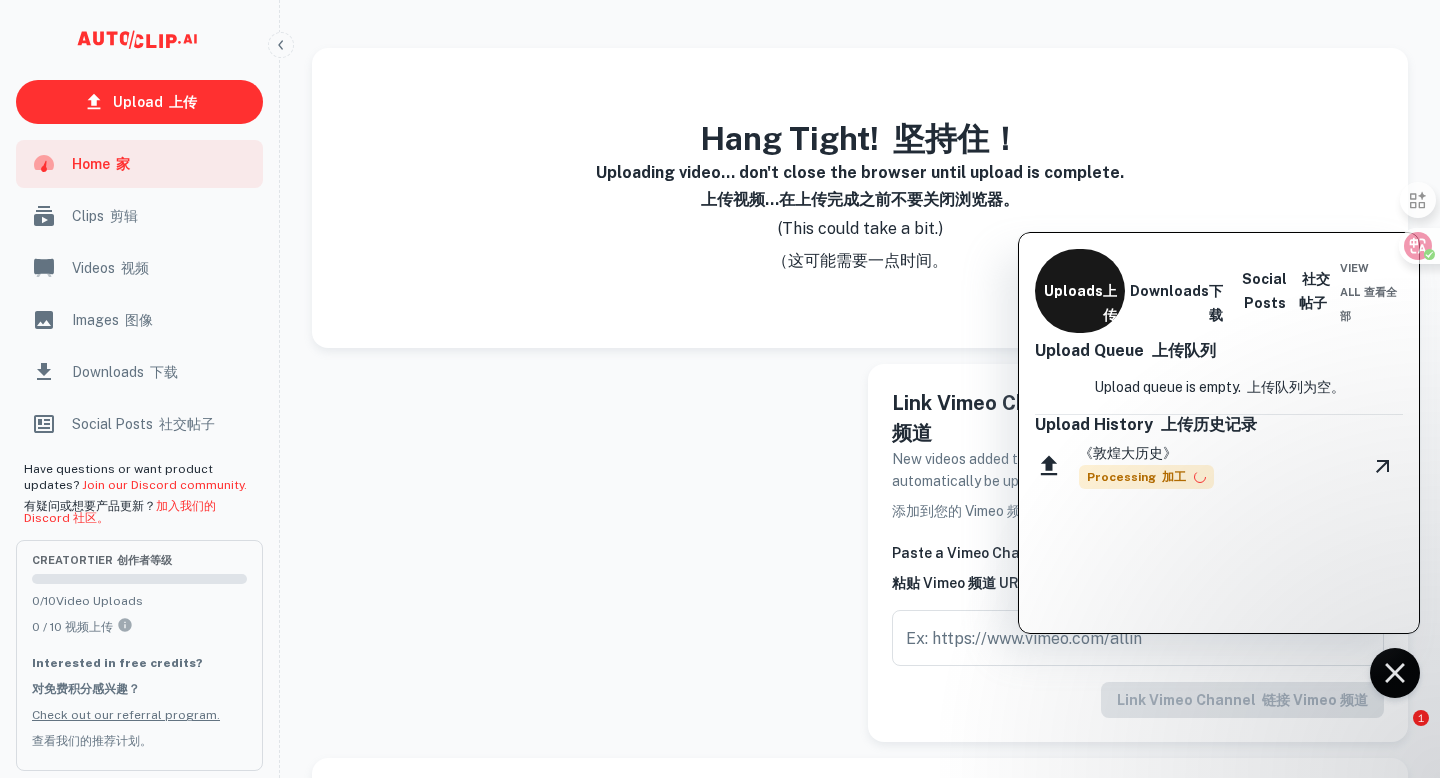 scroll, scrollTop: 43, scrollLeft: 0, axis: vertical 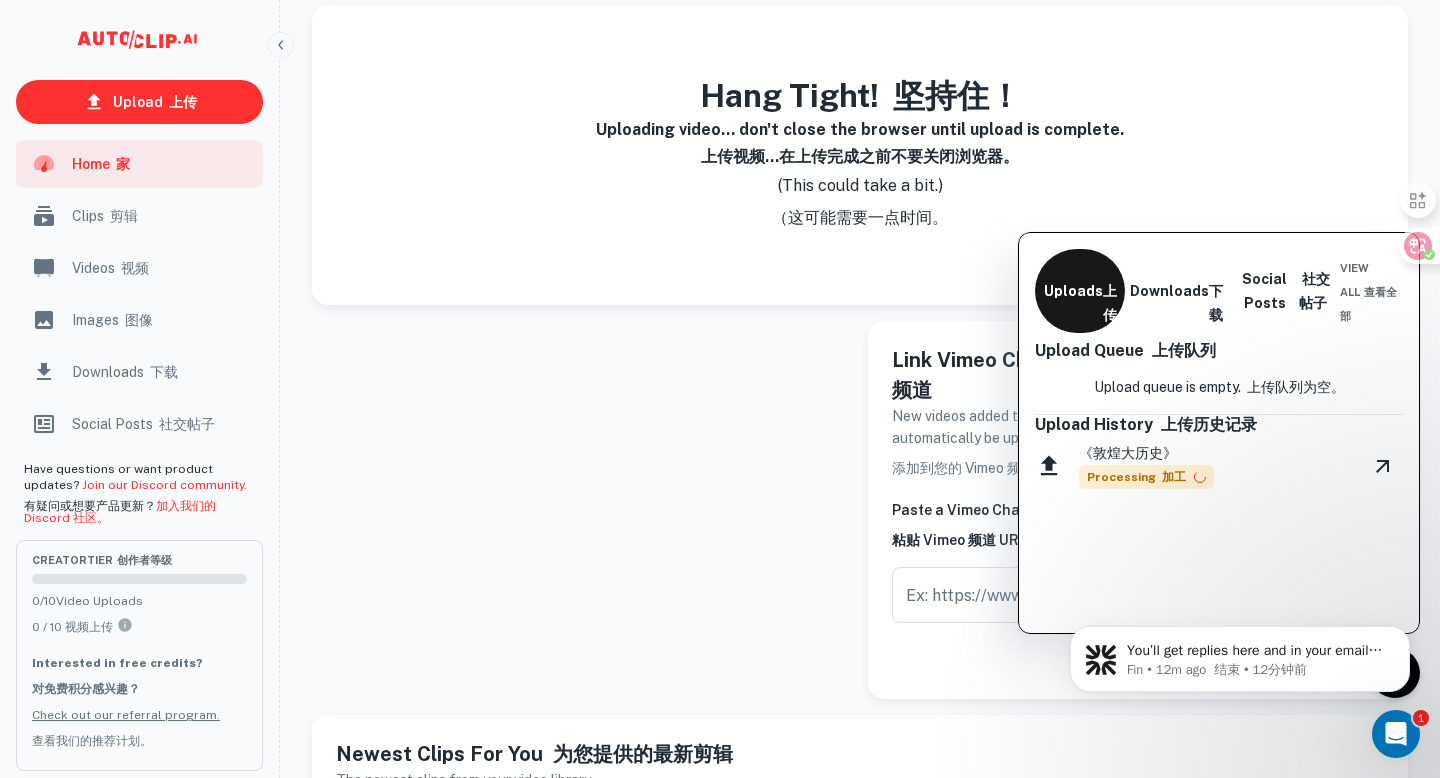 click at bounding box center (720, 389) 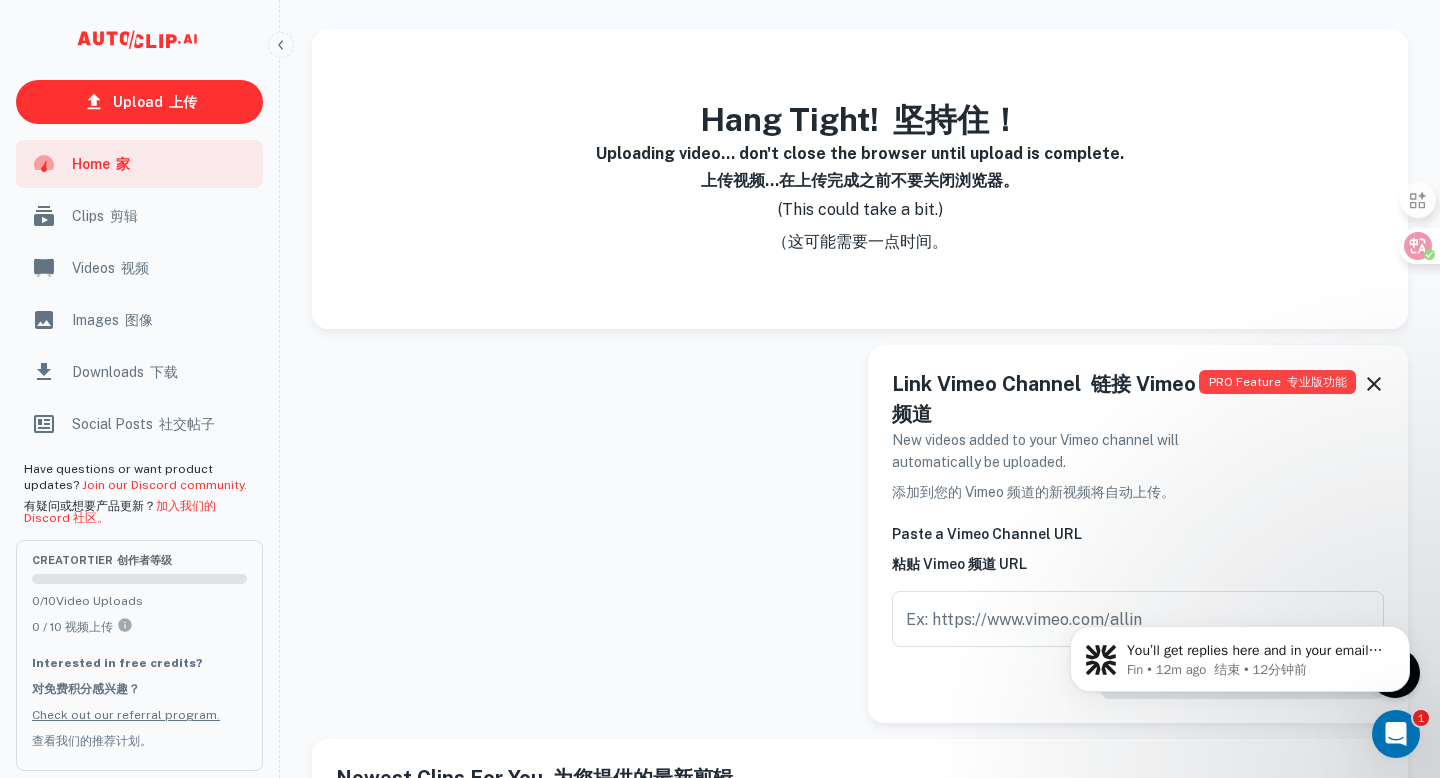 scroll, scrollTop: 0, scrollLeft: 0, axis: both 